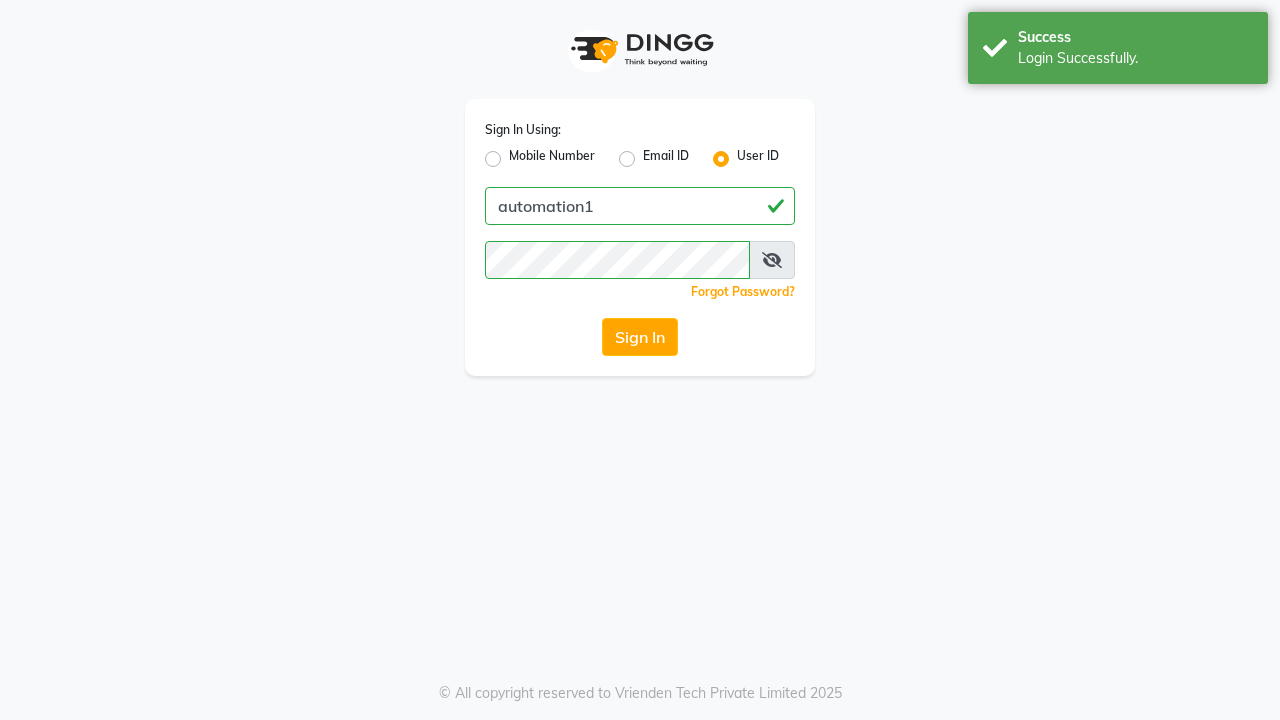 scroll, scrollTop: 0, scrollLeft: 0, axis: both 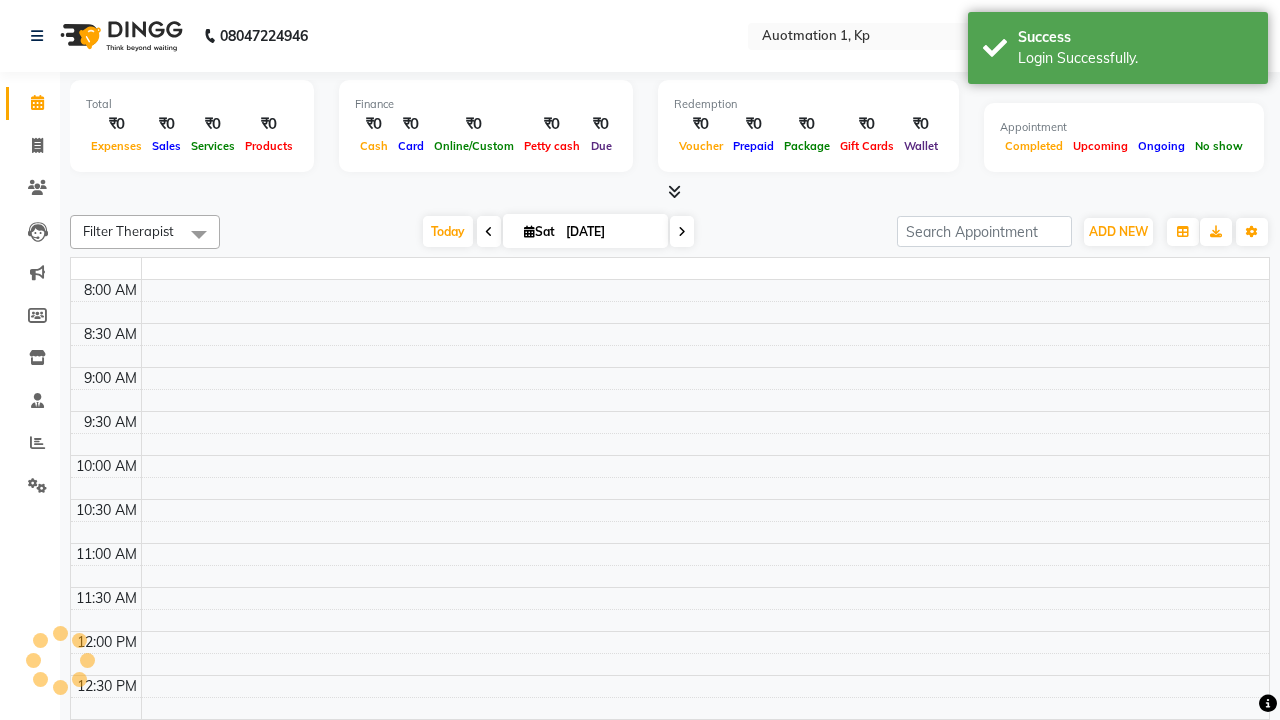 select on "en" 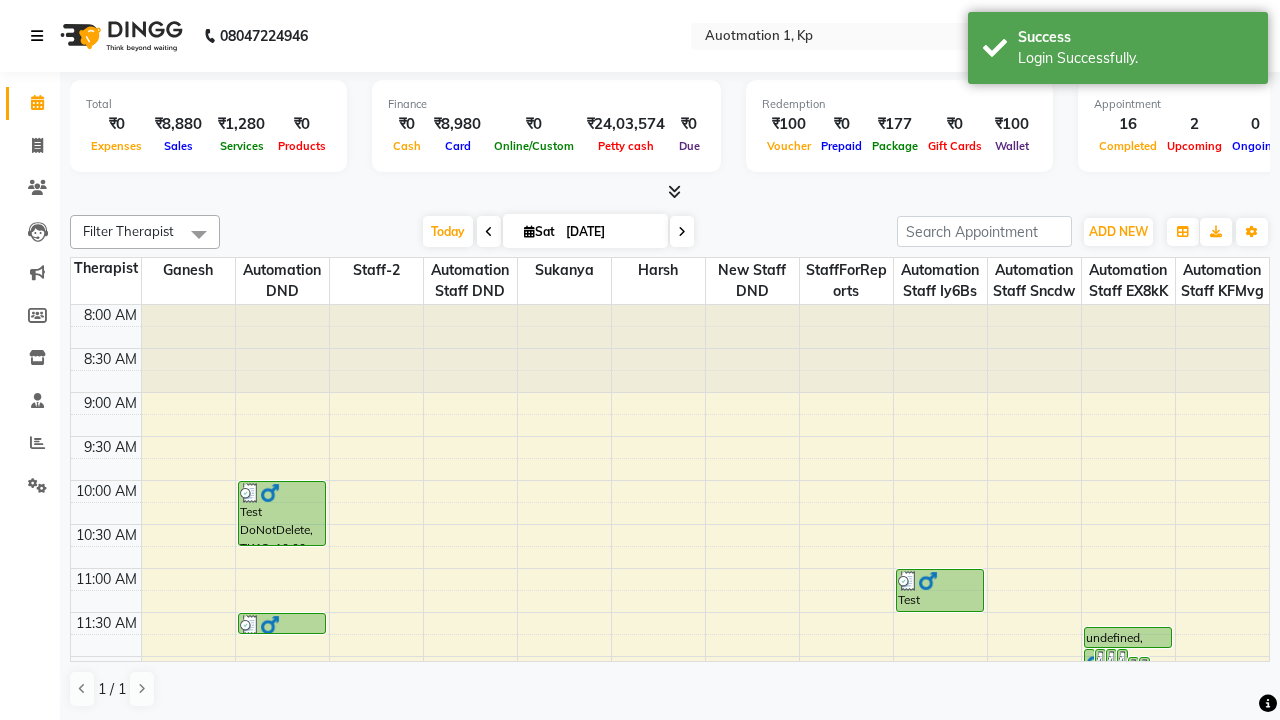 click at bounding box center (37, 36) 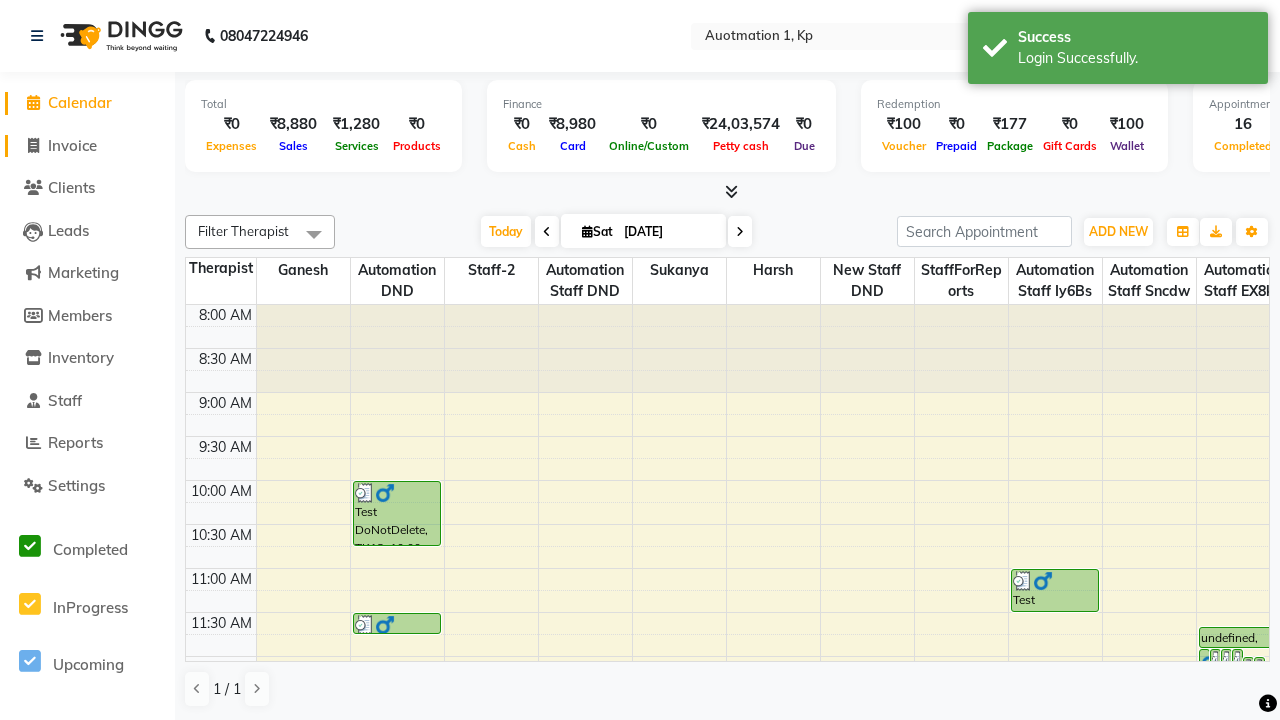 click on "Invoice" 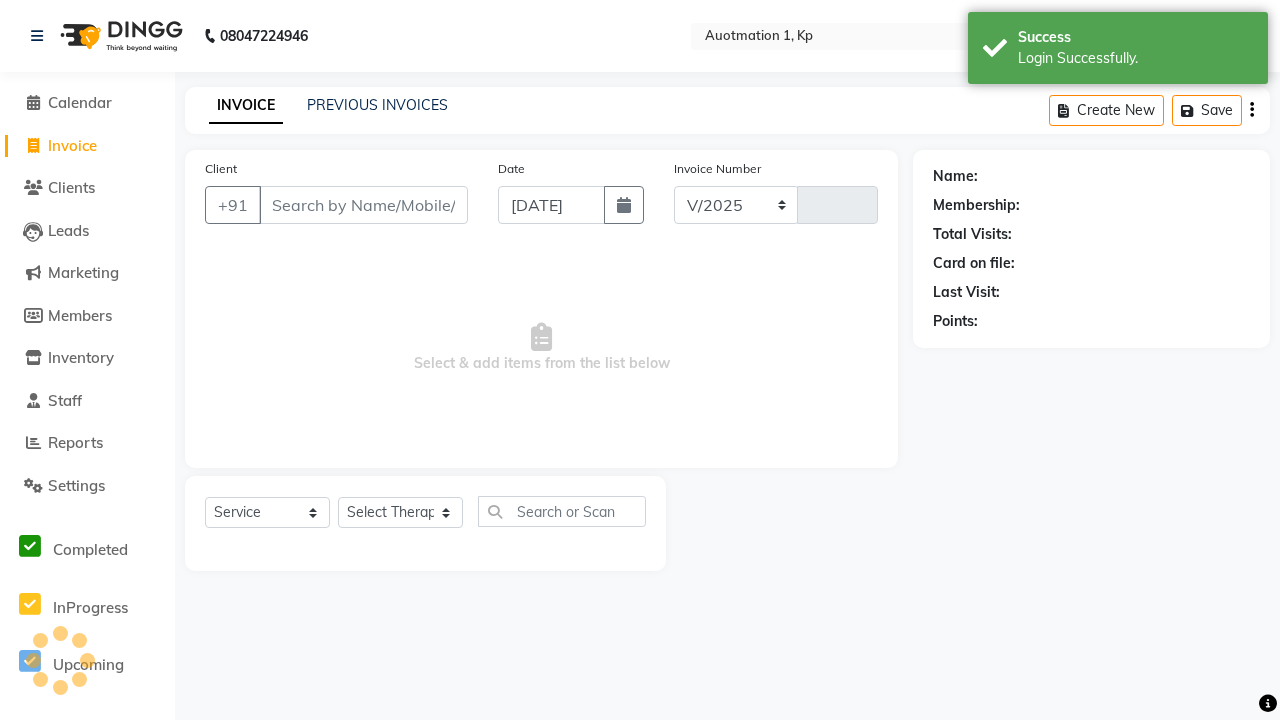 select on "150" 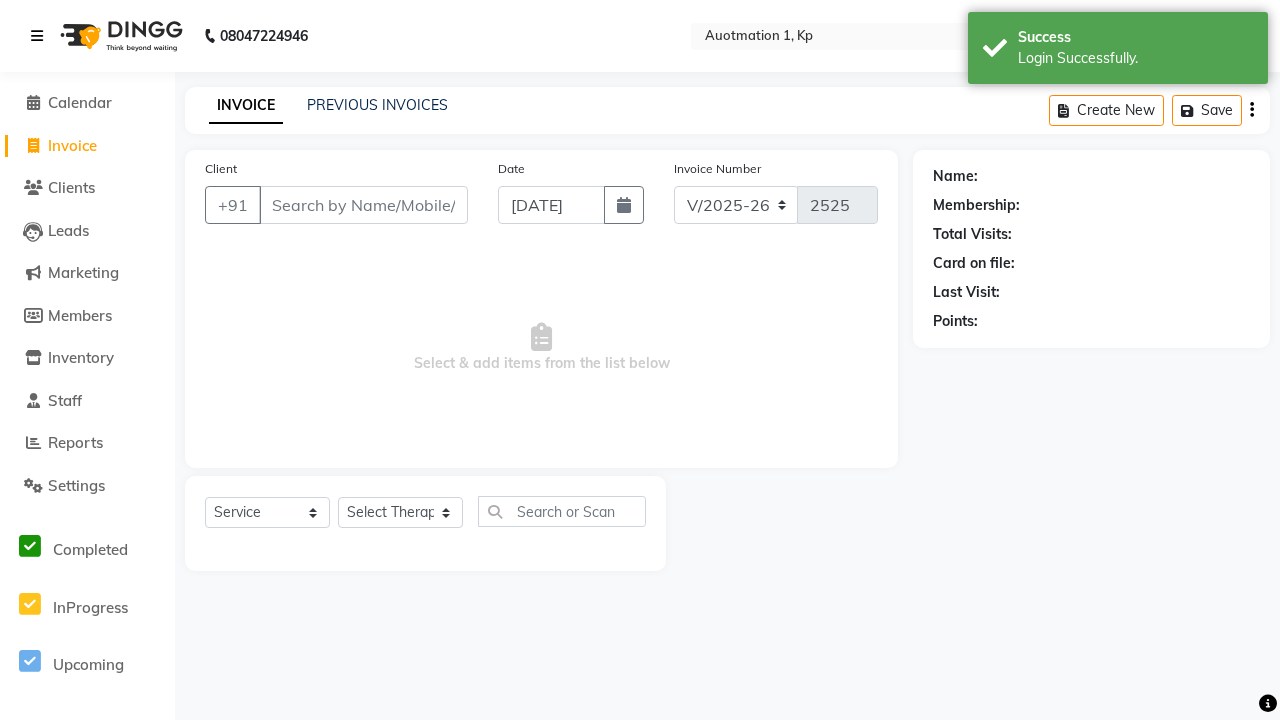 click at bounding box center (37, 36) 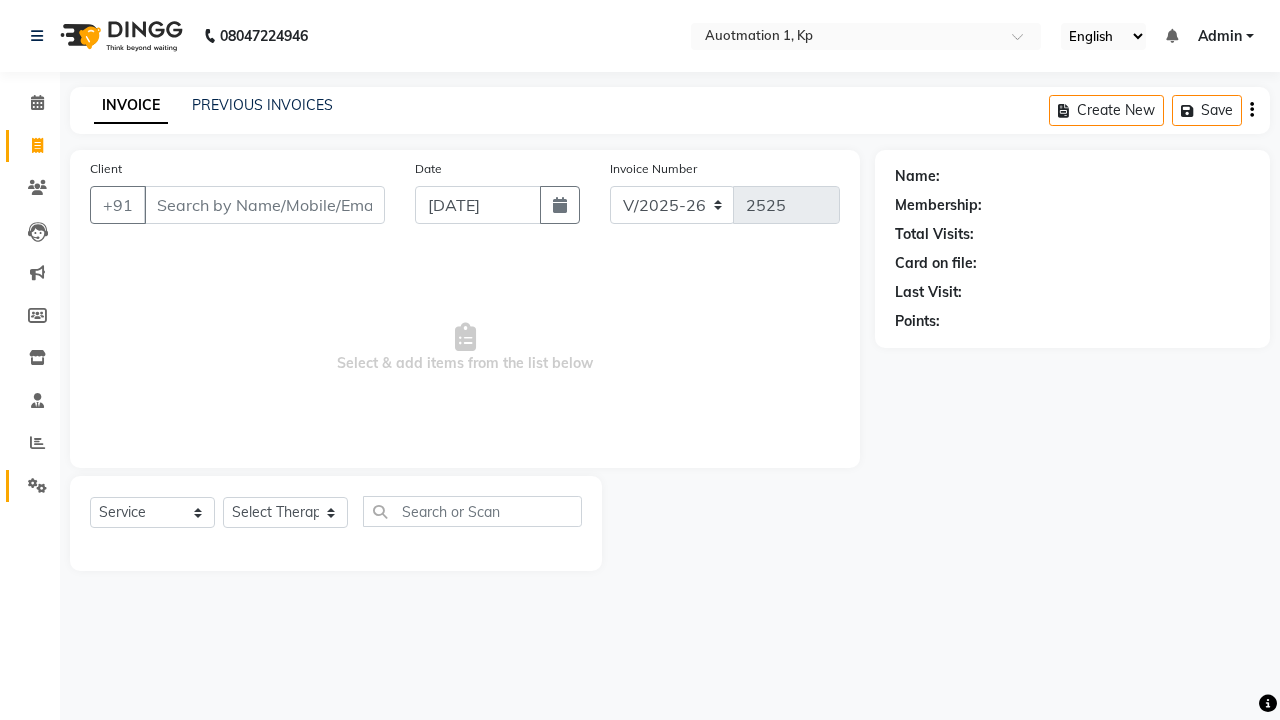 click 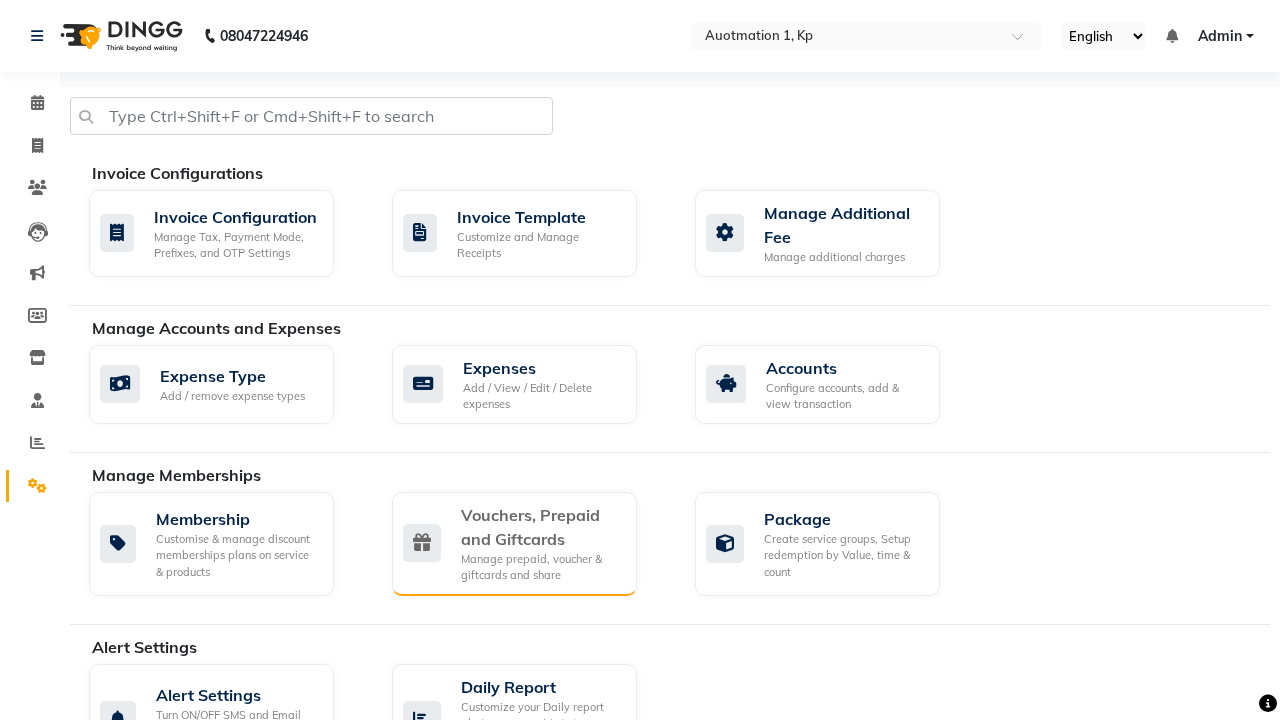 click on "Vouchers, Prepaid and Giftcards" 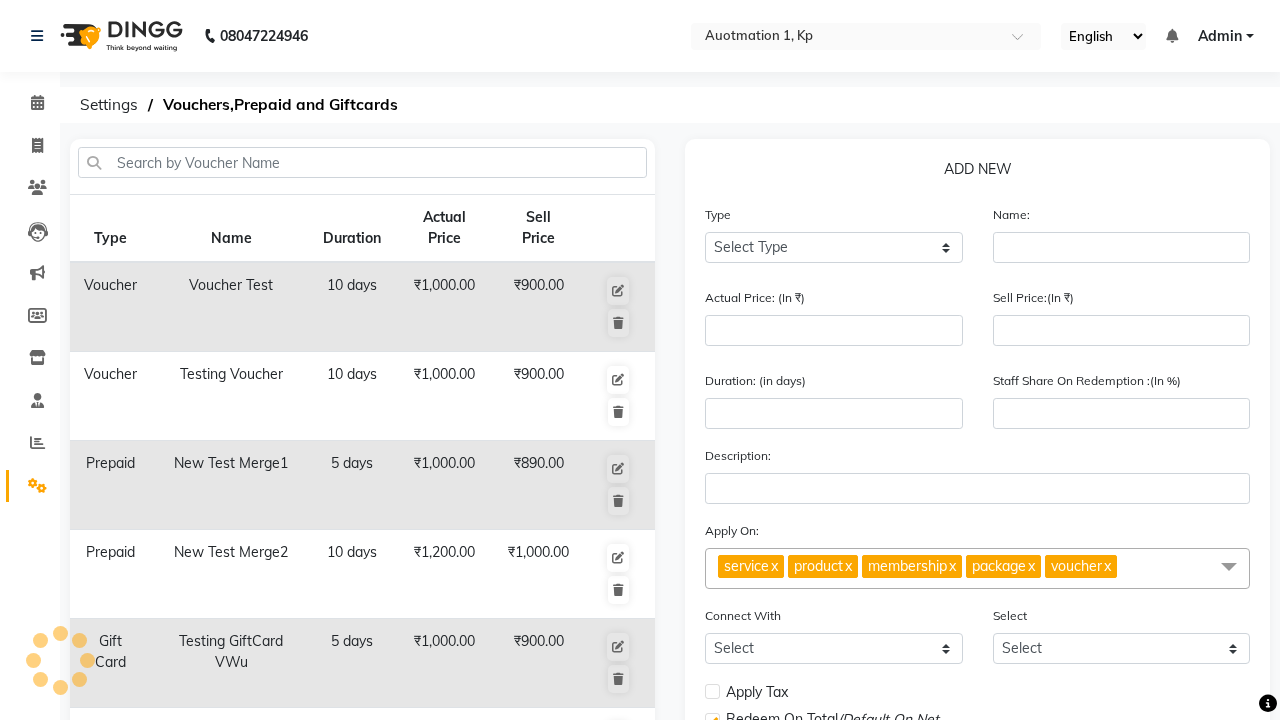 select on "P" 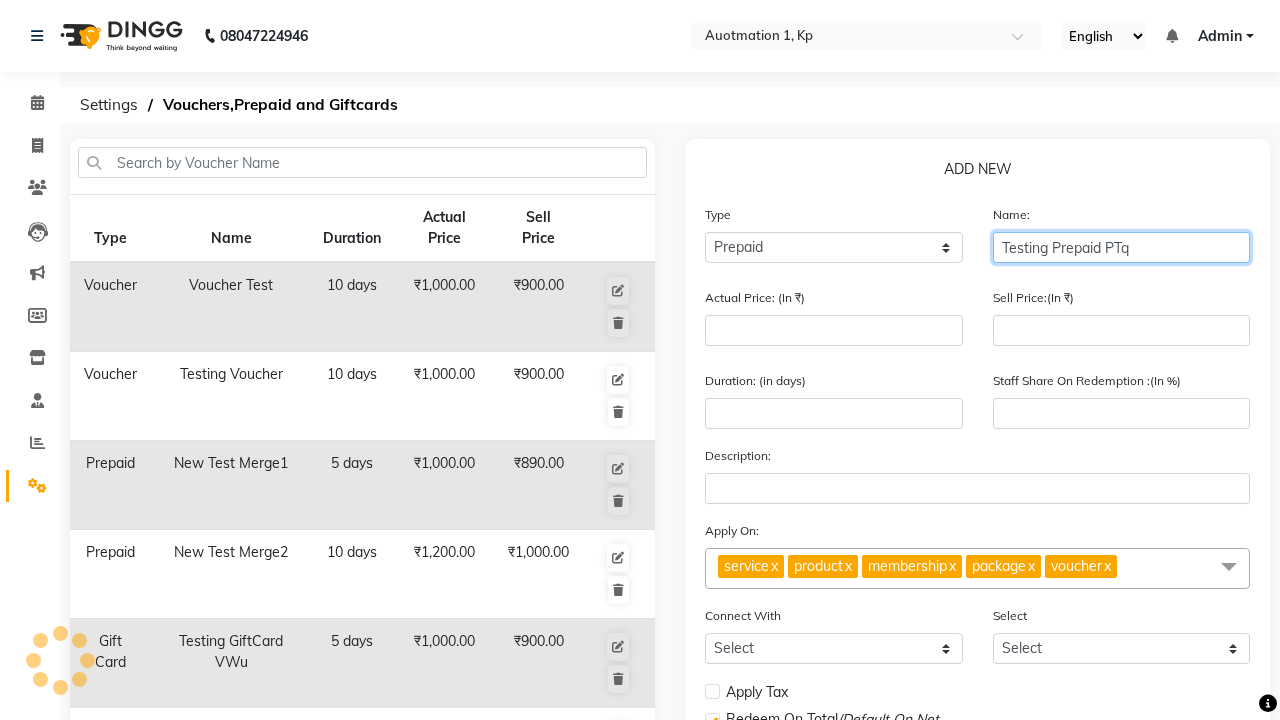 type on "Testing Prepaid PTq" 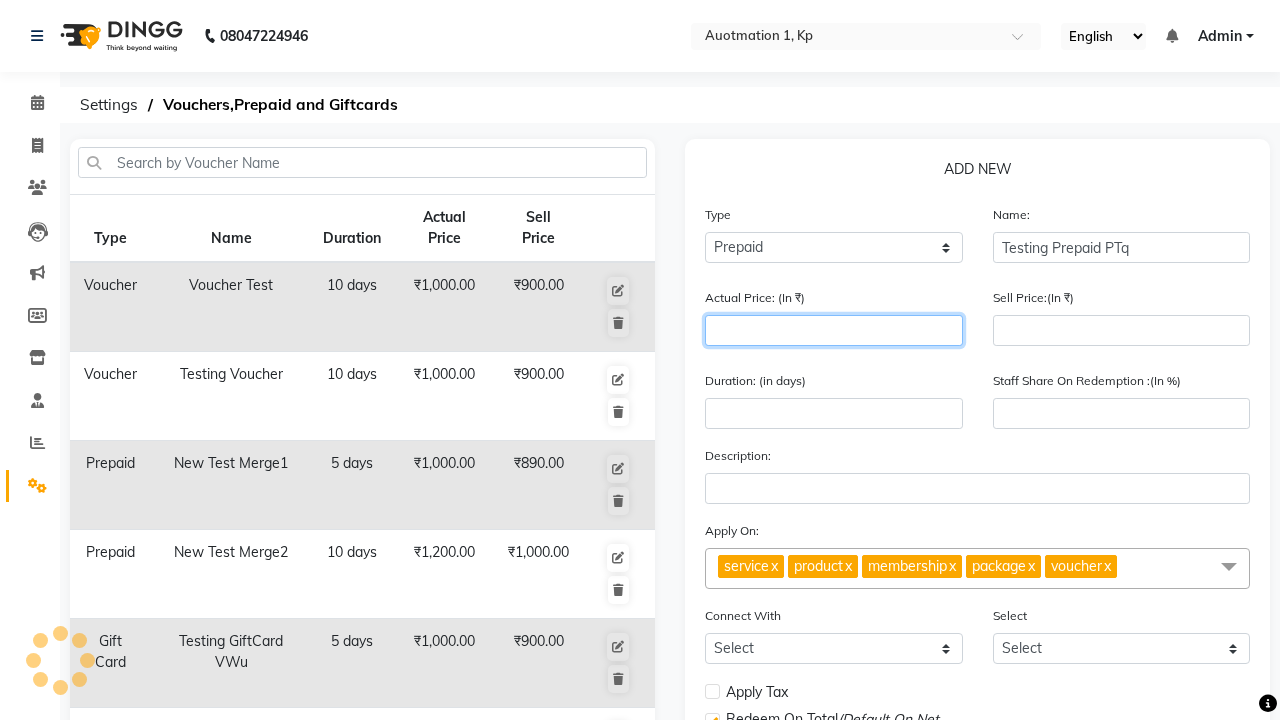 type on "1500" 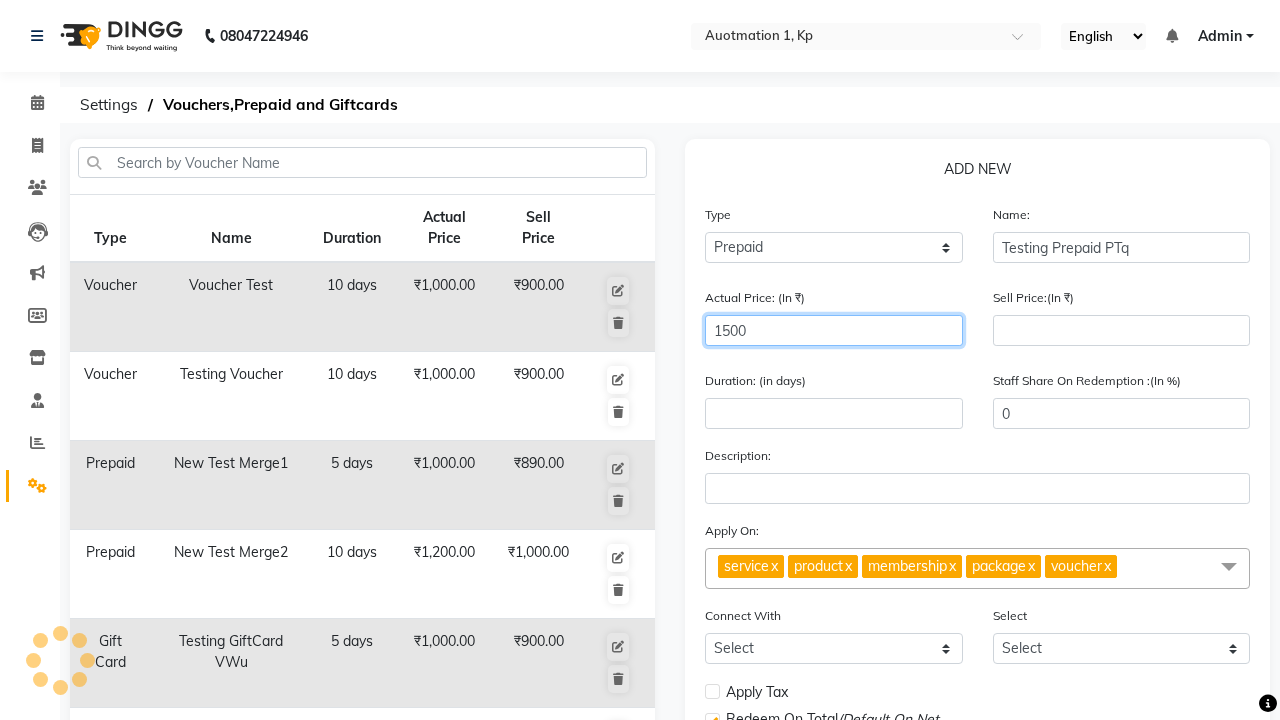 type on "1500" 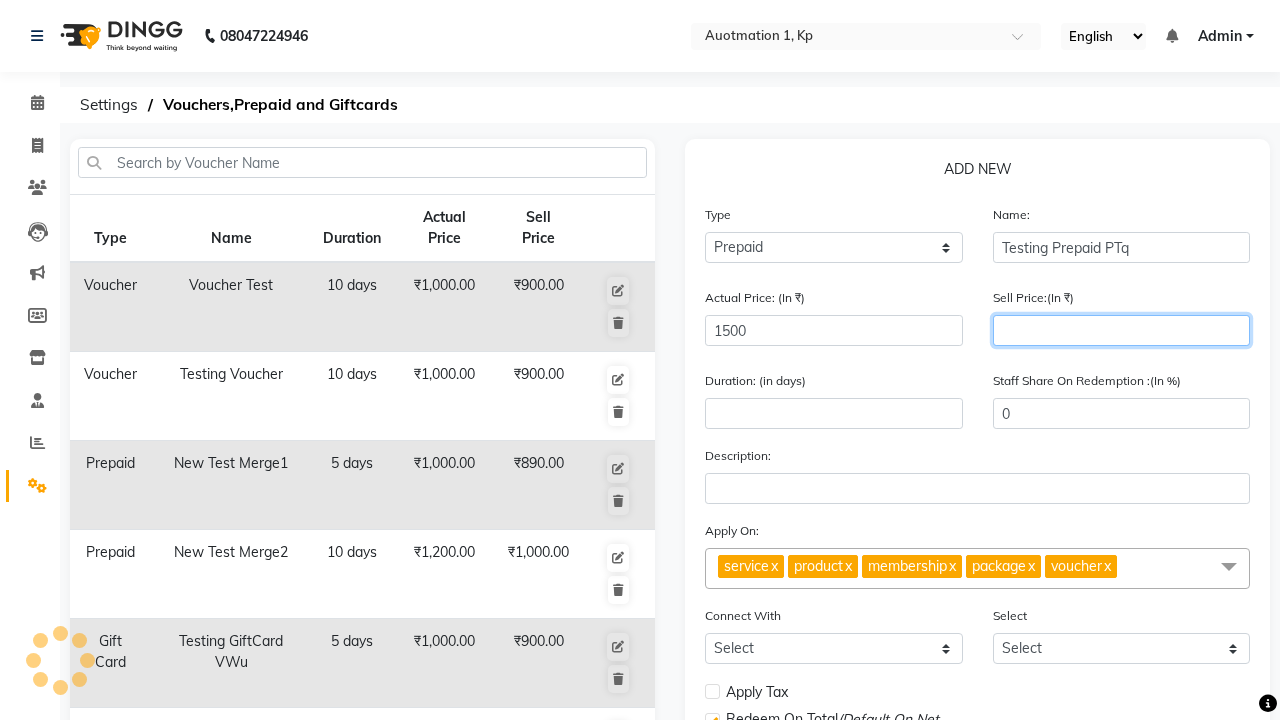 type on "1200" 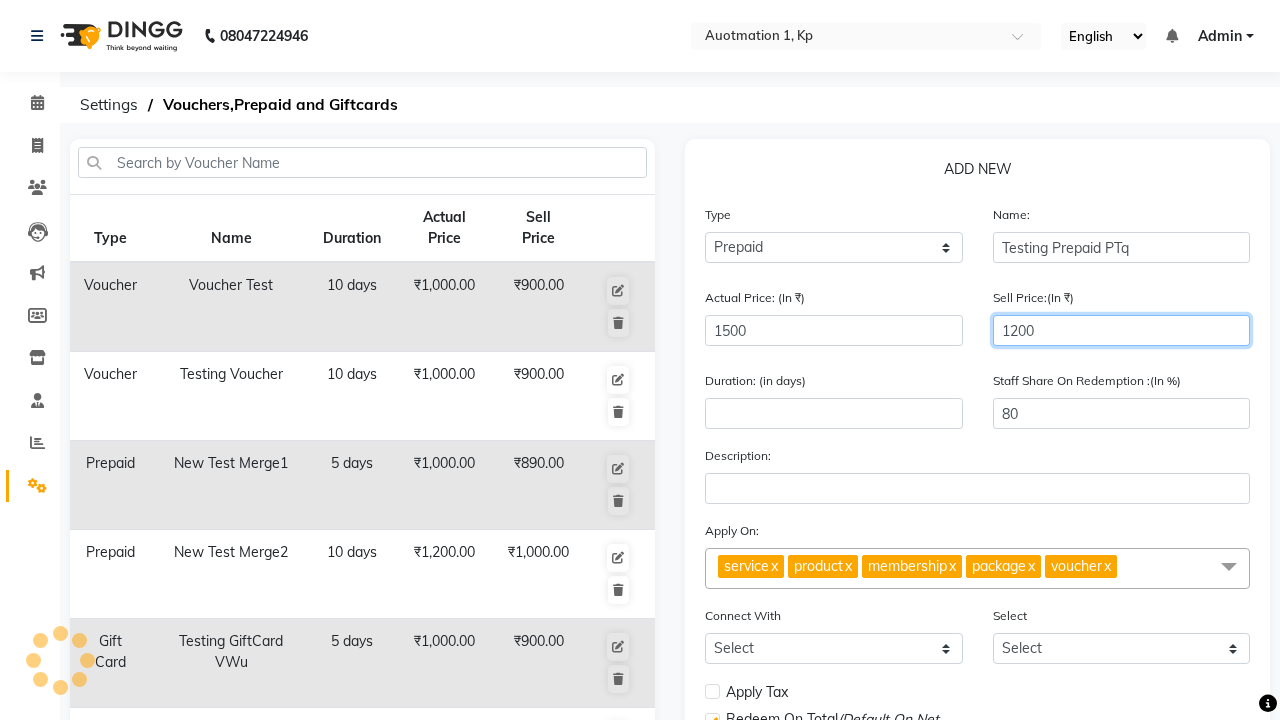 type on "1200" 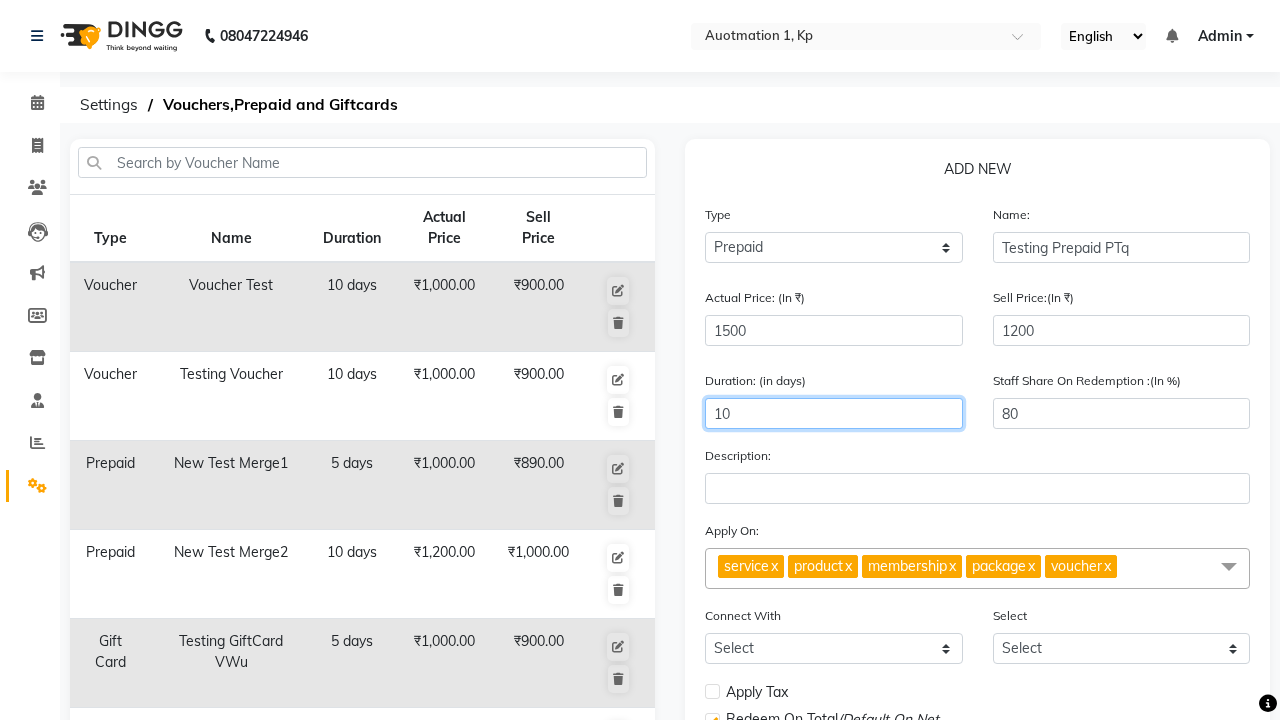 type on "10" 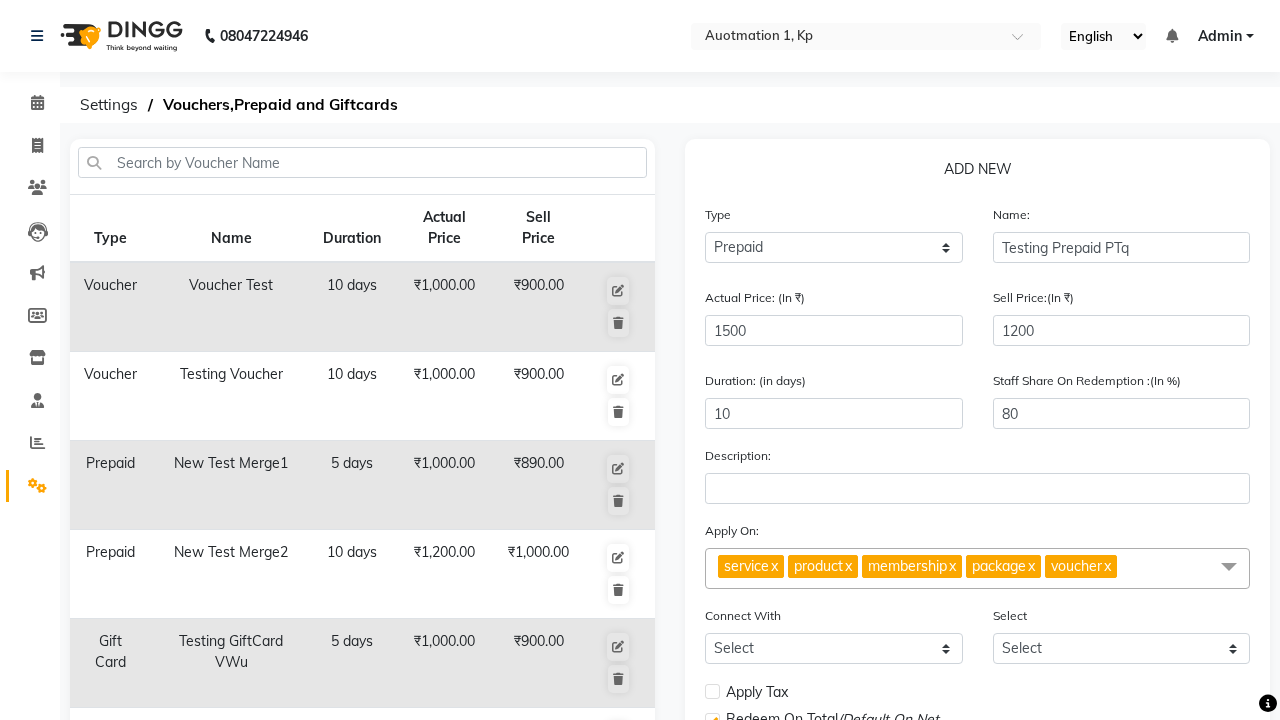 click on "Save" 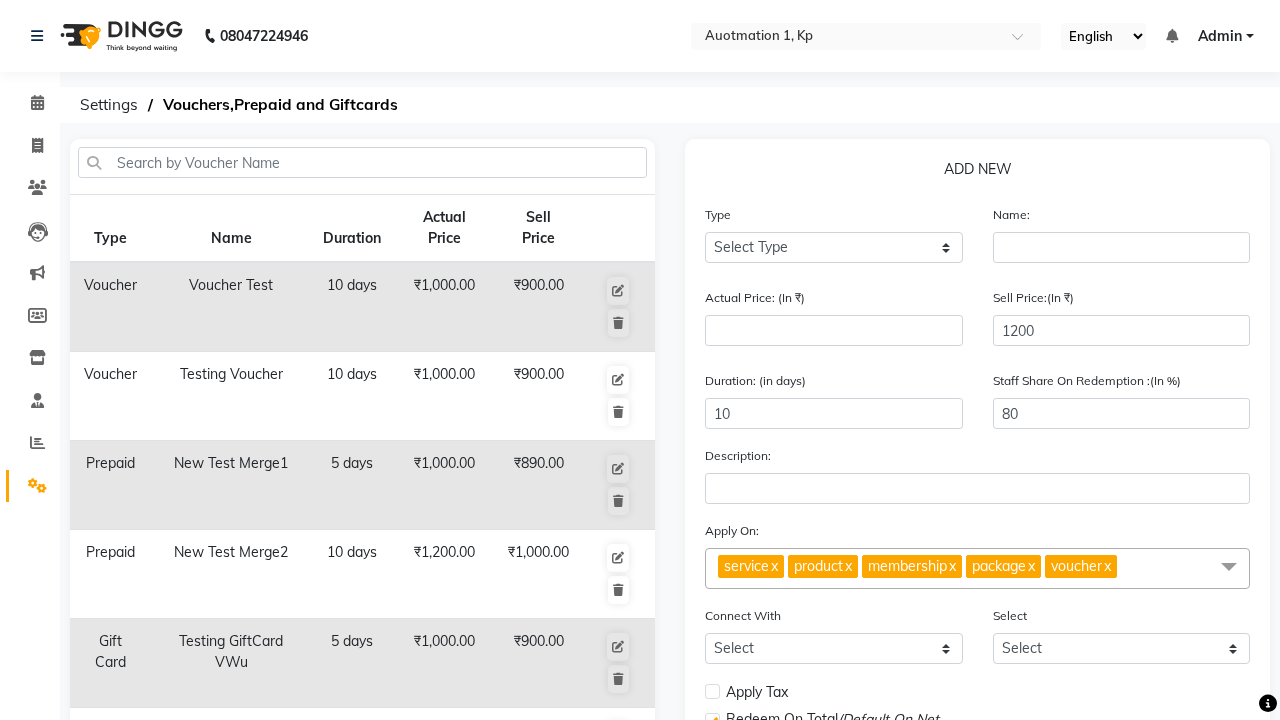 type 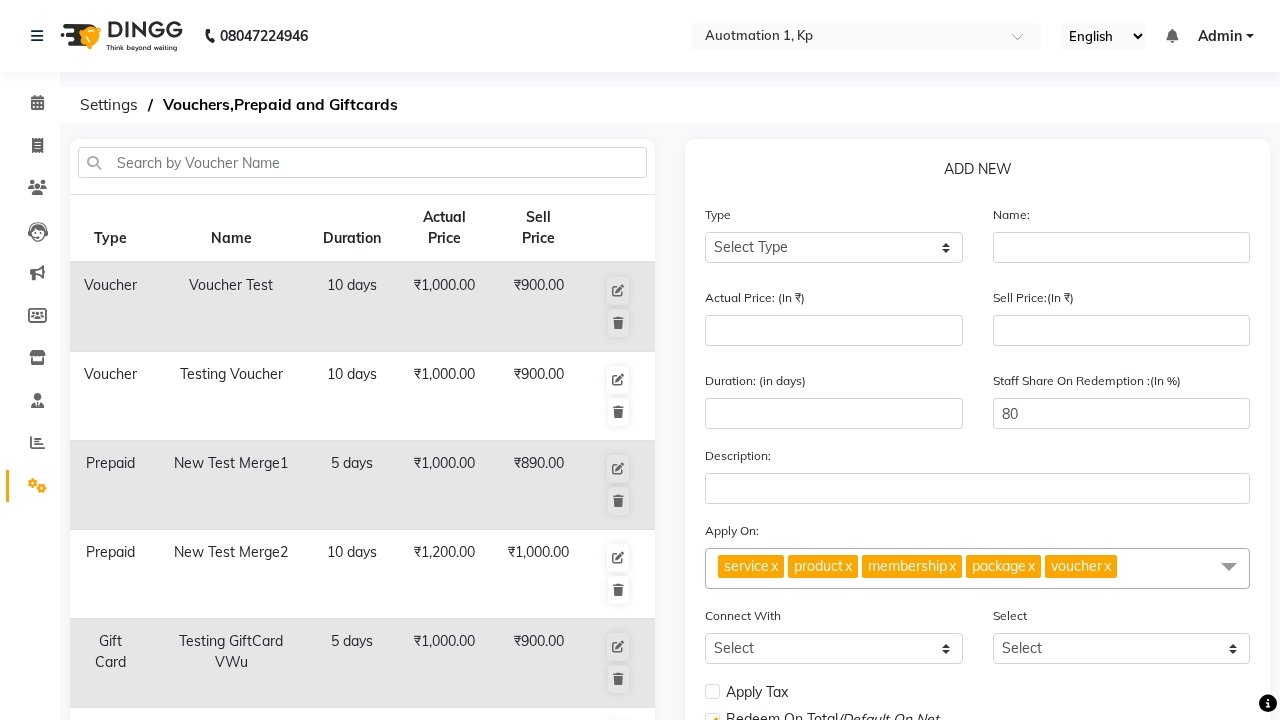 type 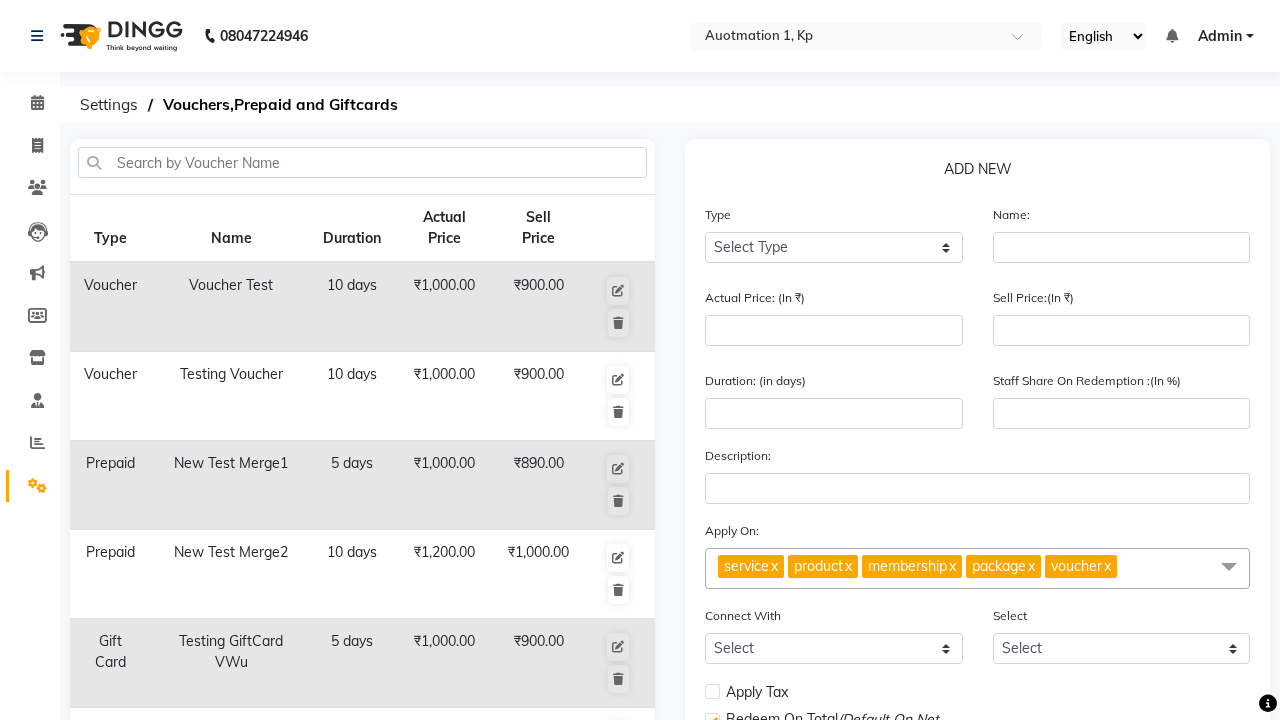 select 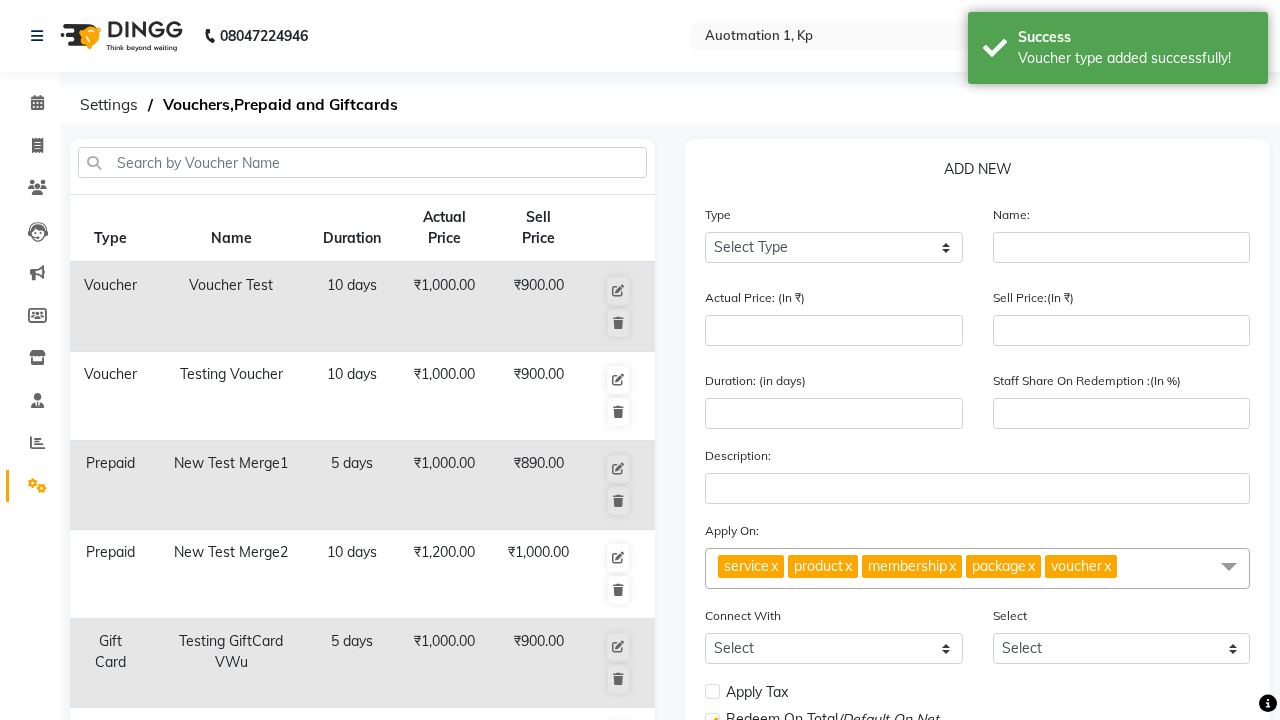 scroll, scrollTop: 497, scrollLeft: 0, axis: vertical 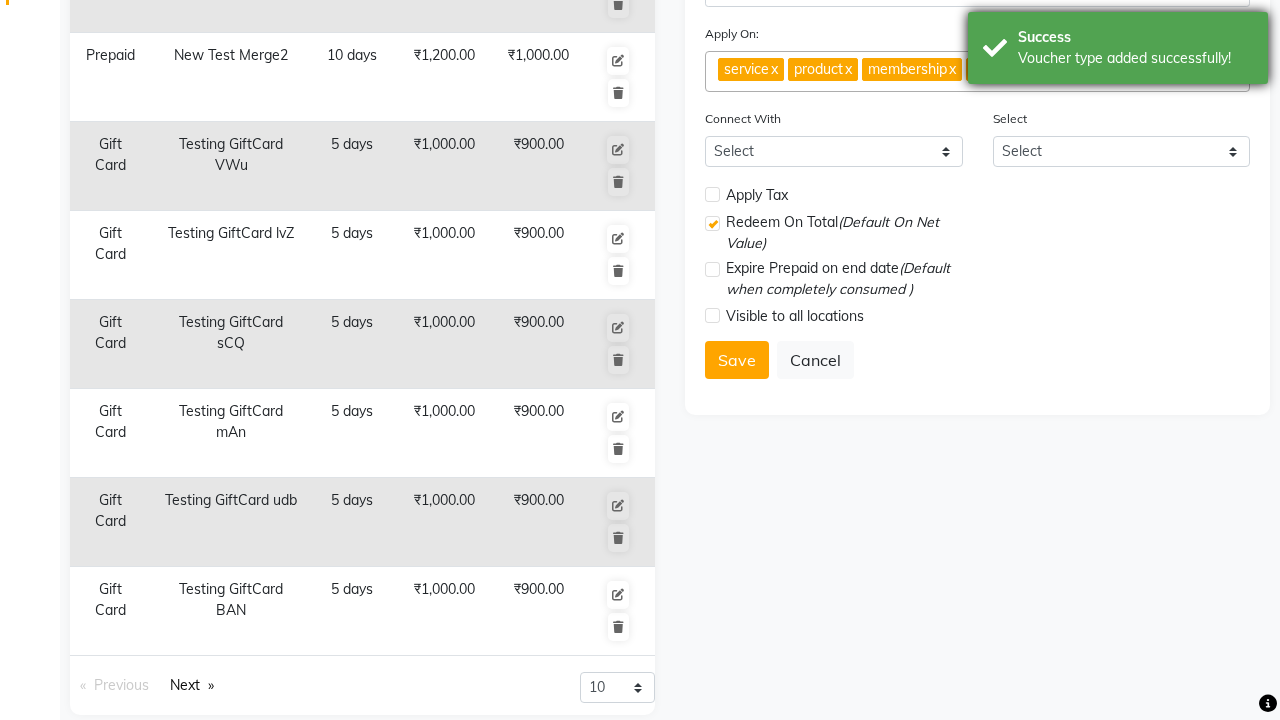 click on "Voucher type added successfully!" at bounding box center (1135, 58) 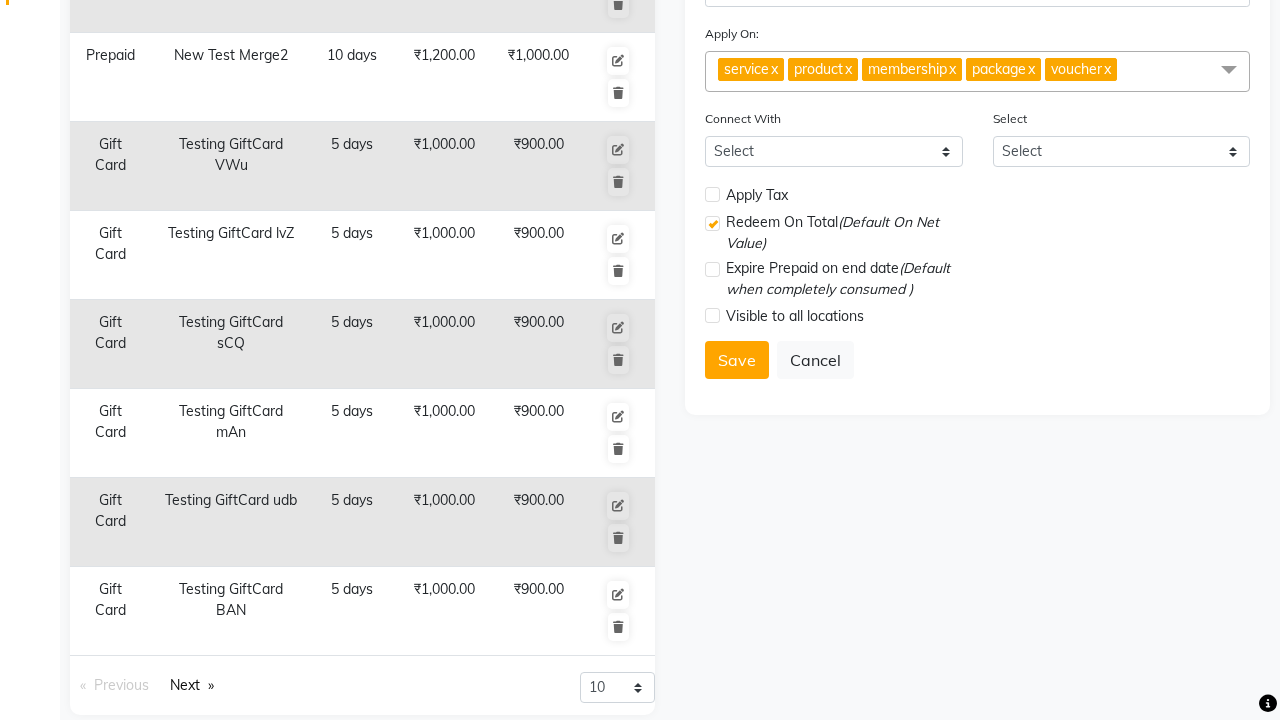 click at bounding box center [37, -461] 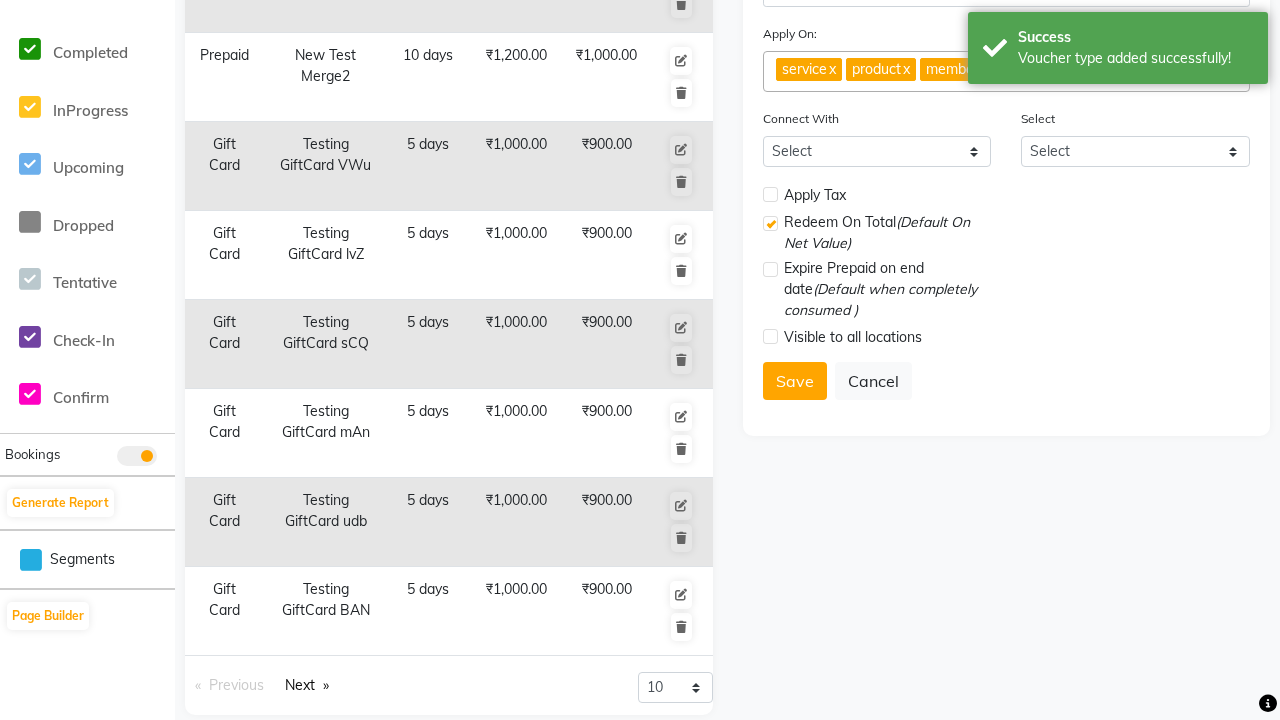 scroll, scrollTop: 0, scrollLeft: 0, axis: both 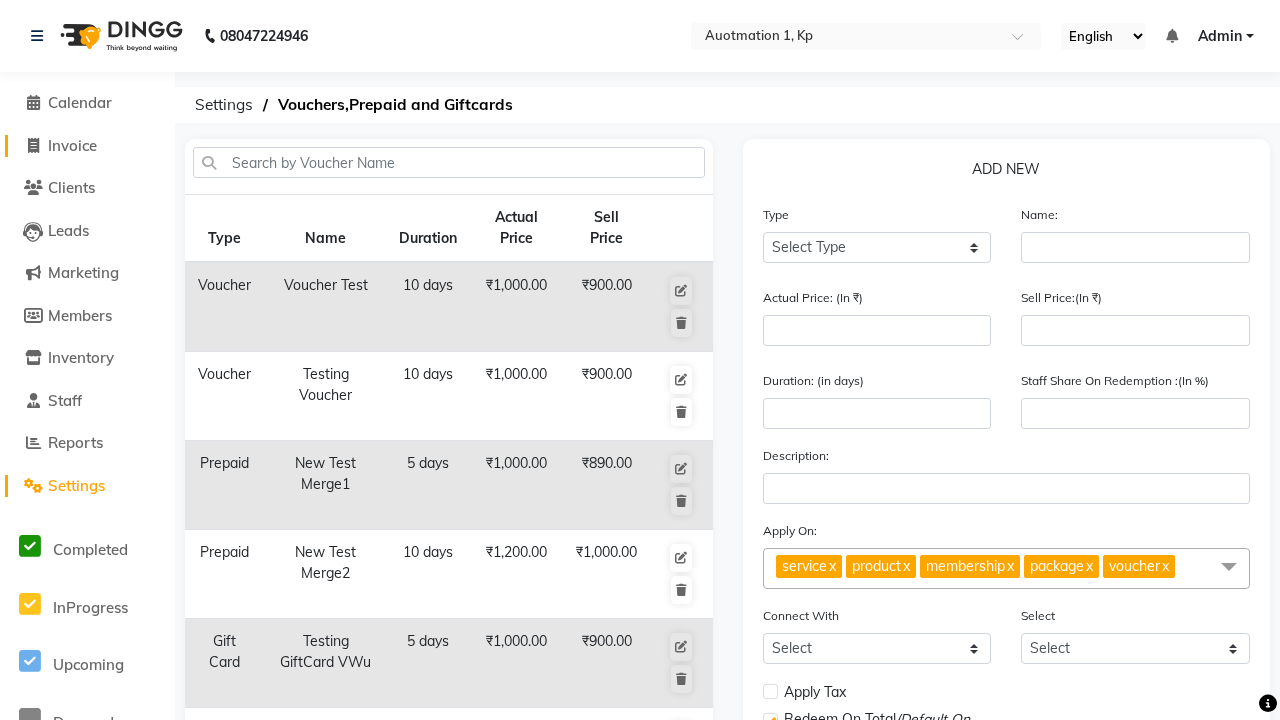 click on "Invoice" 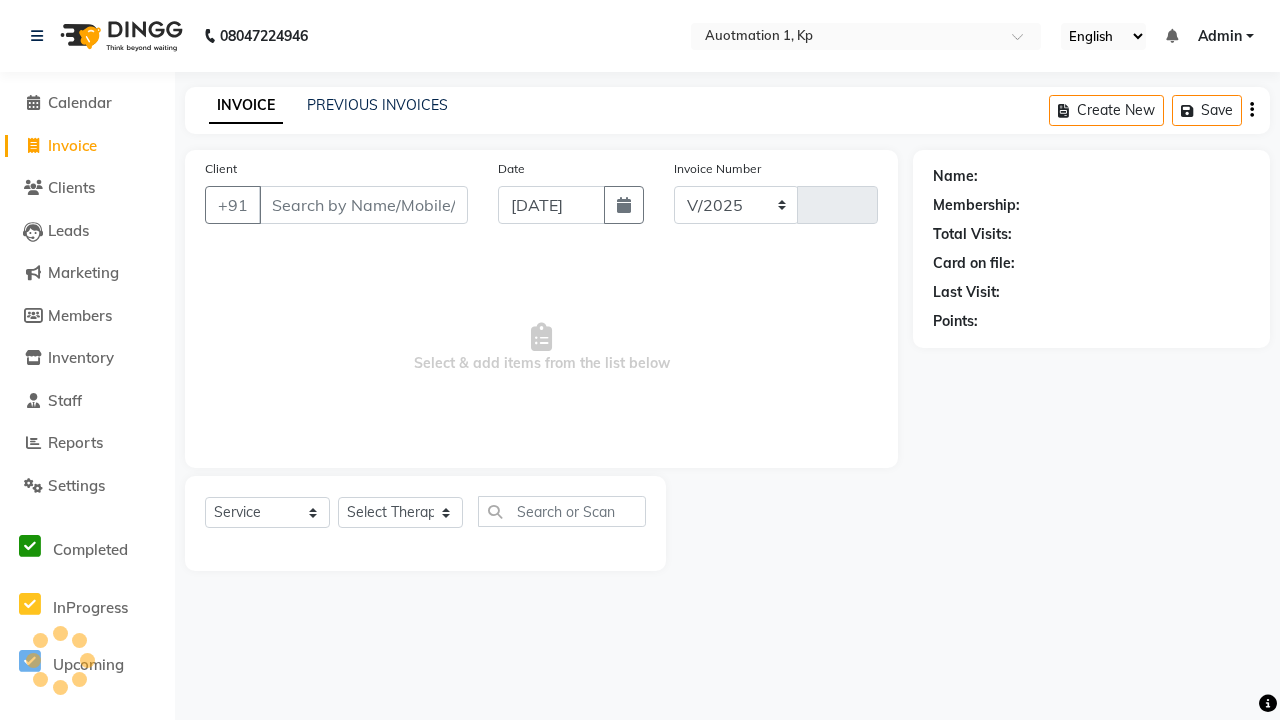 select on "150" 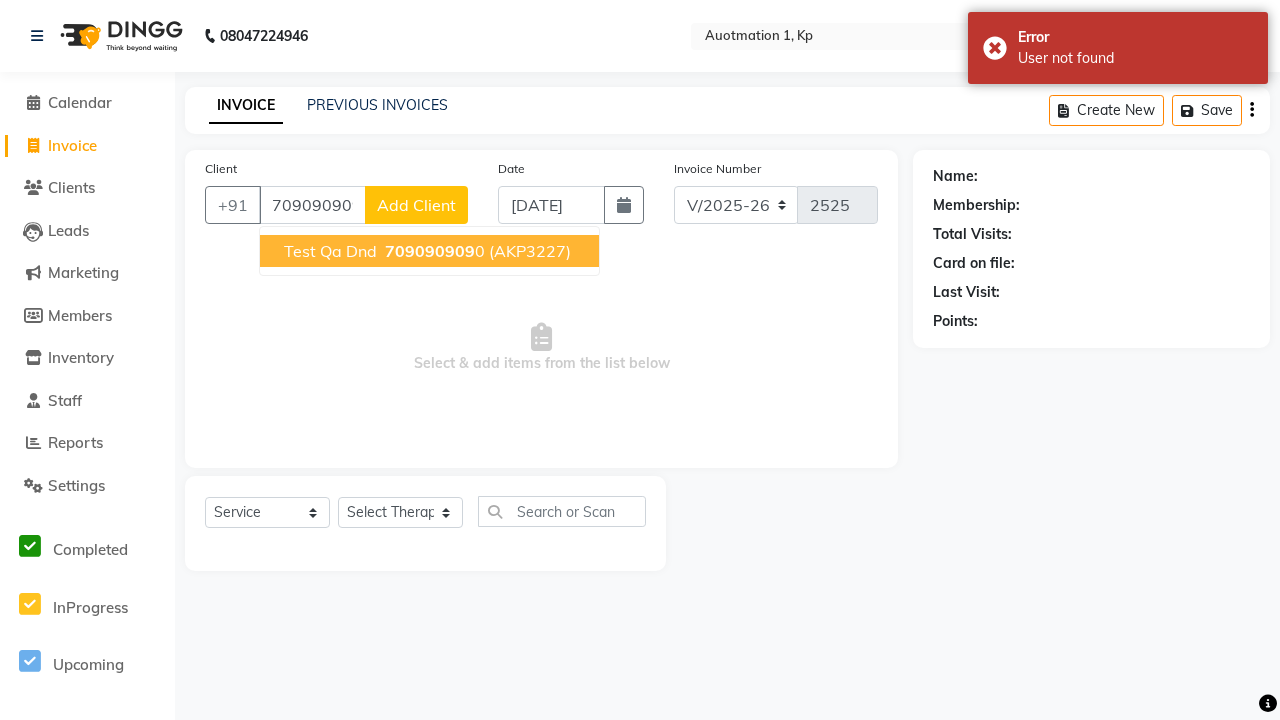 click on "709090909" at bounding box center [430, 251] 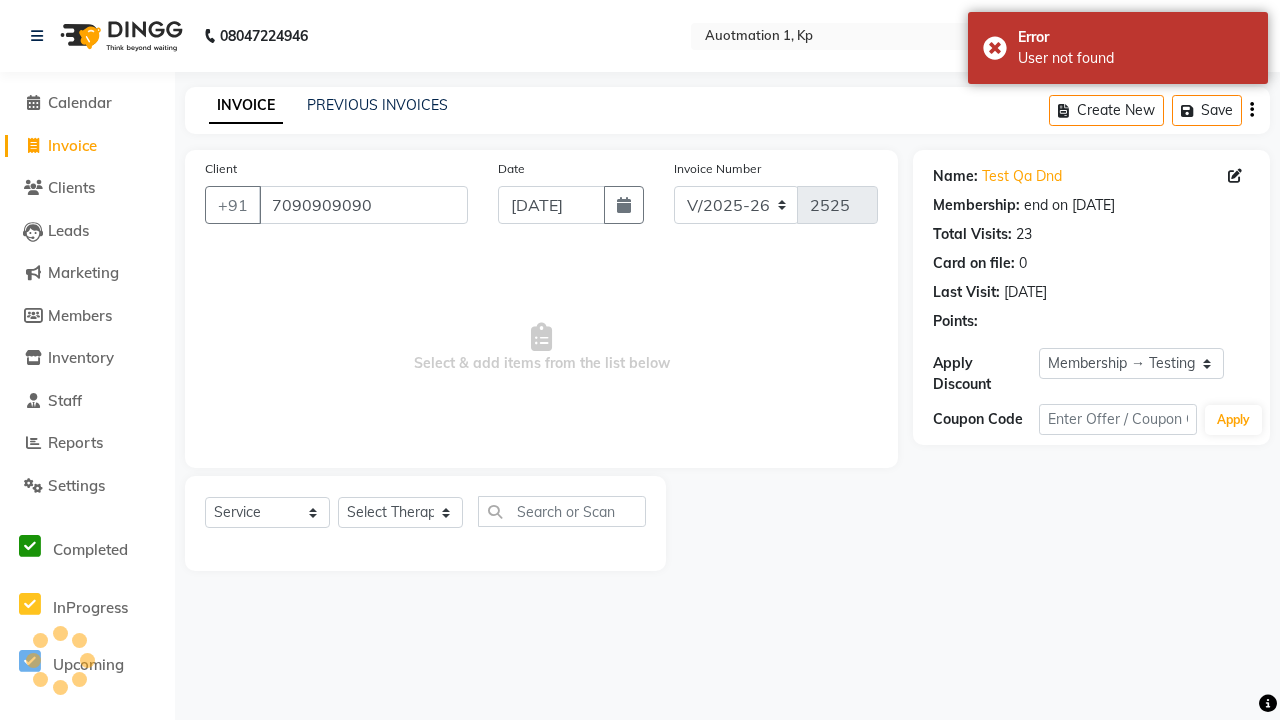 select on "0:" 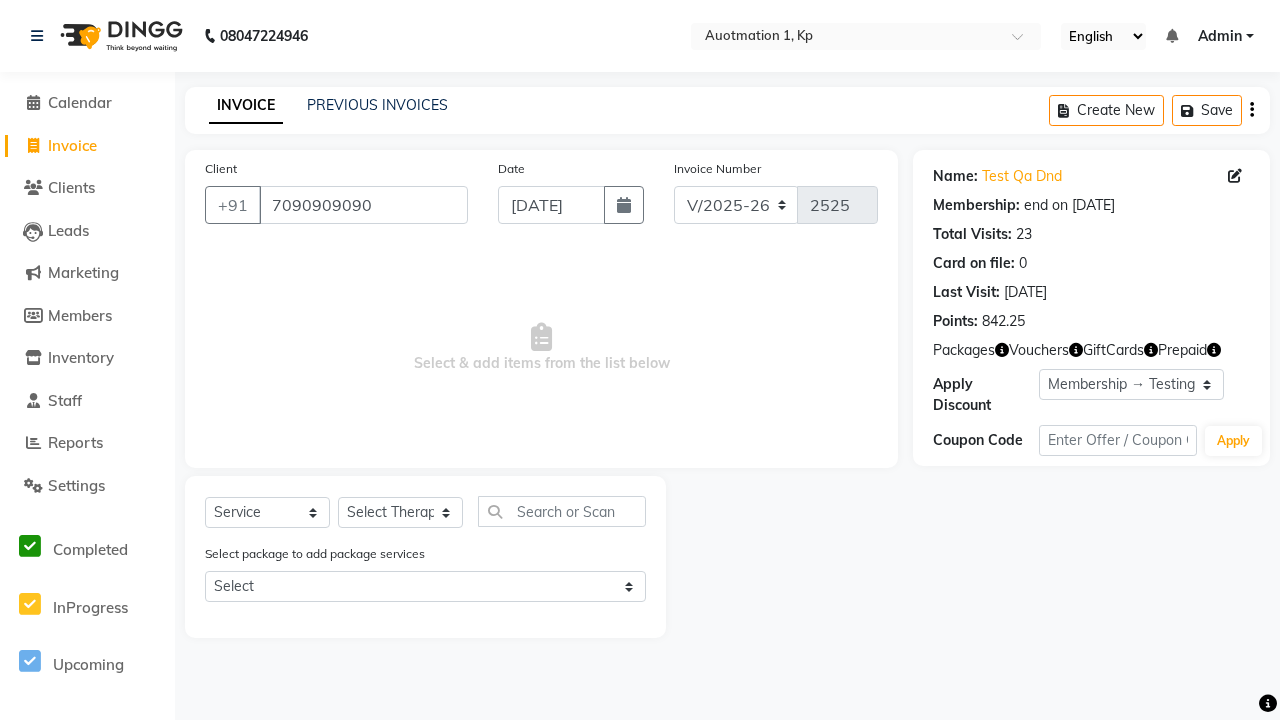 select on "P" 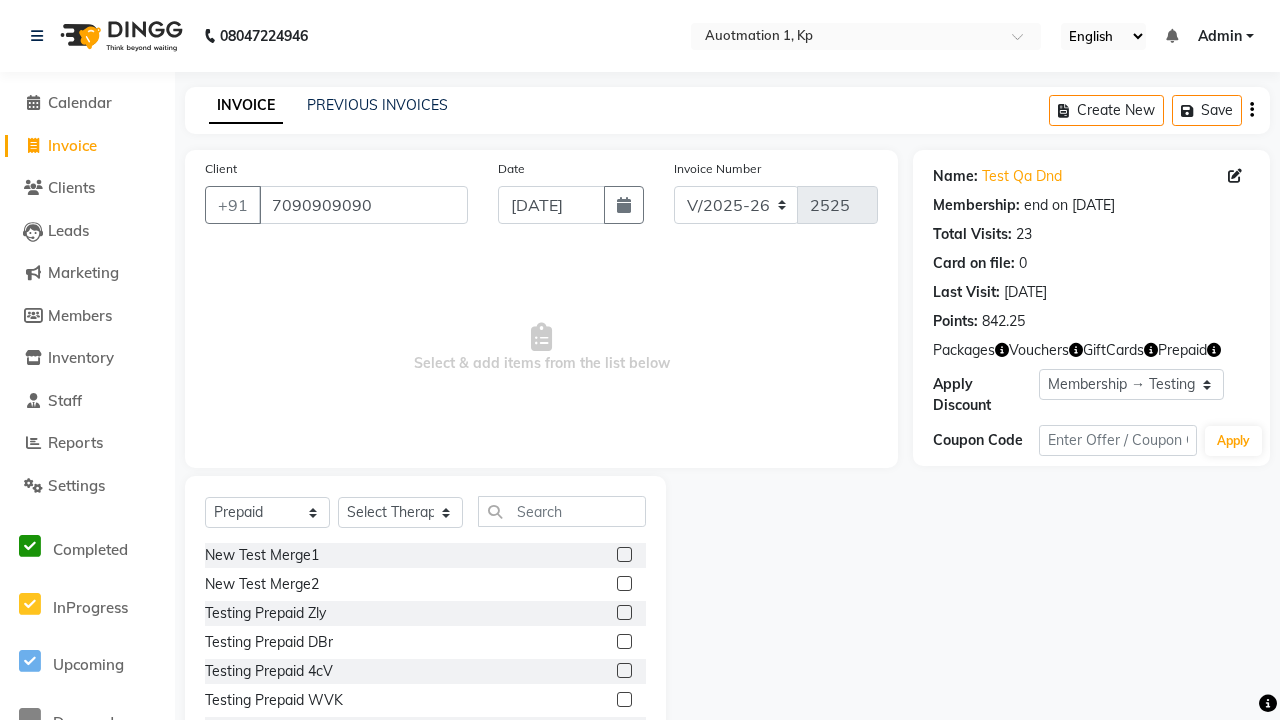 select on "5439" 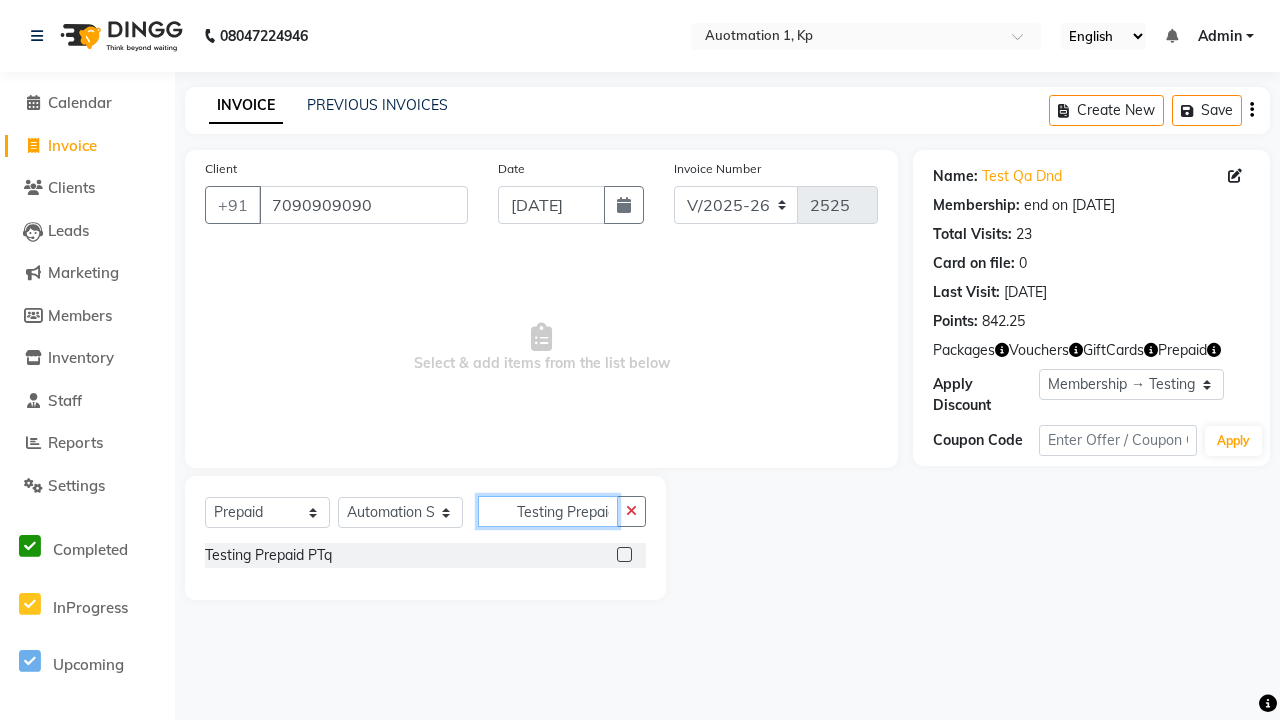 scroll, scrollTop: 0, scrollLeft: 7, axis: horizontal 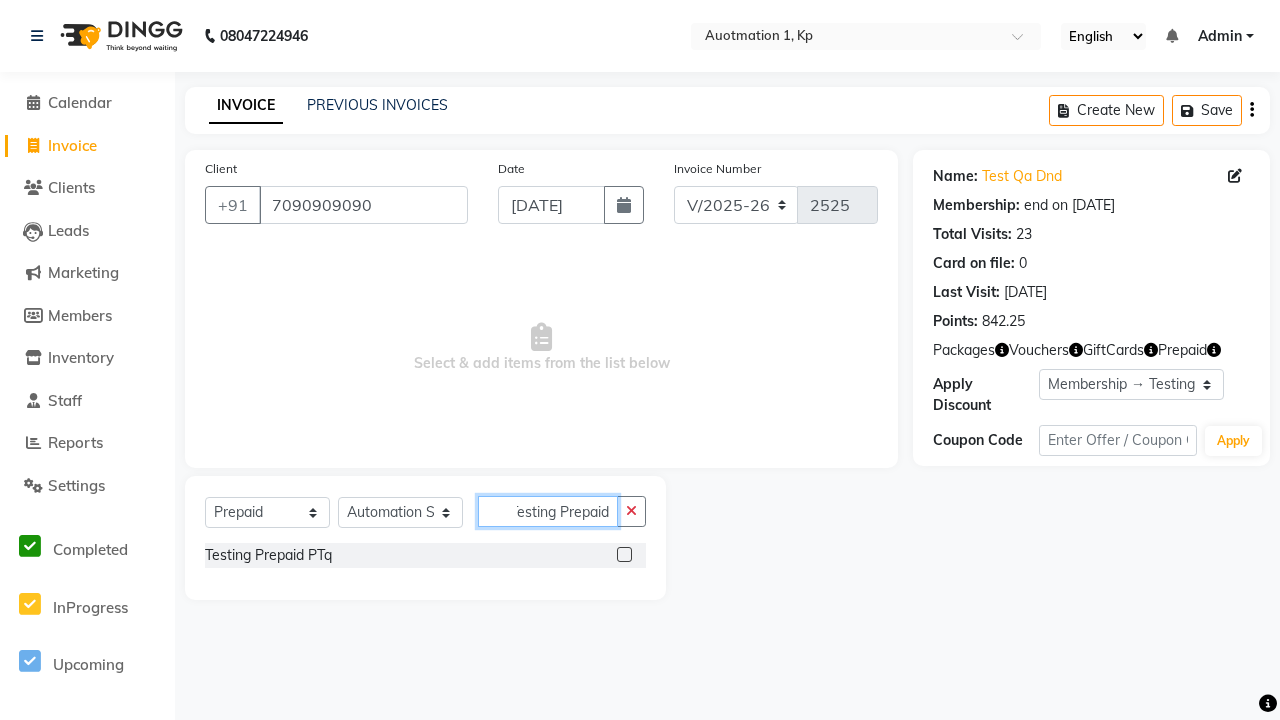 type on "Testing Prepaid PTq" 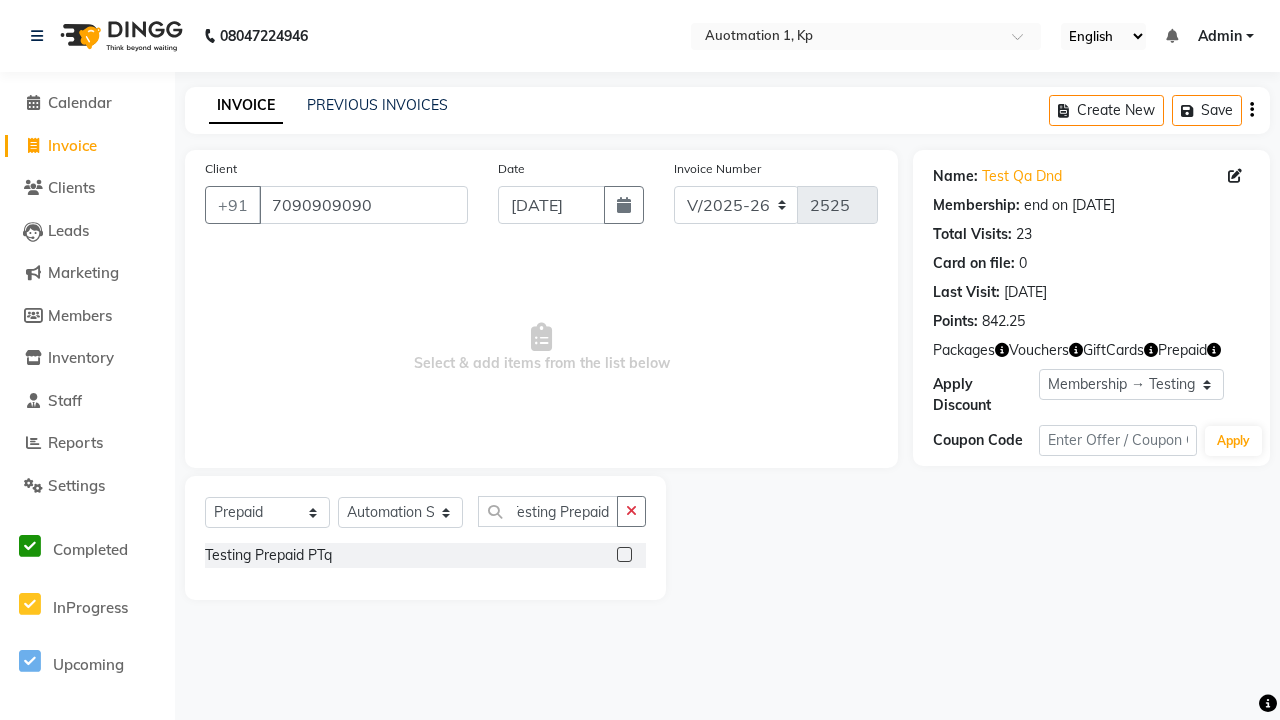 click 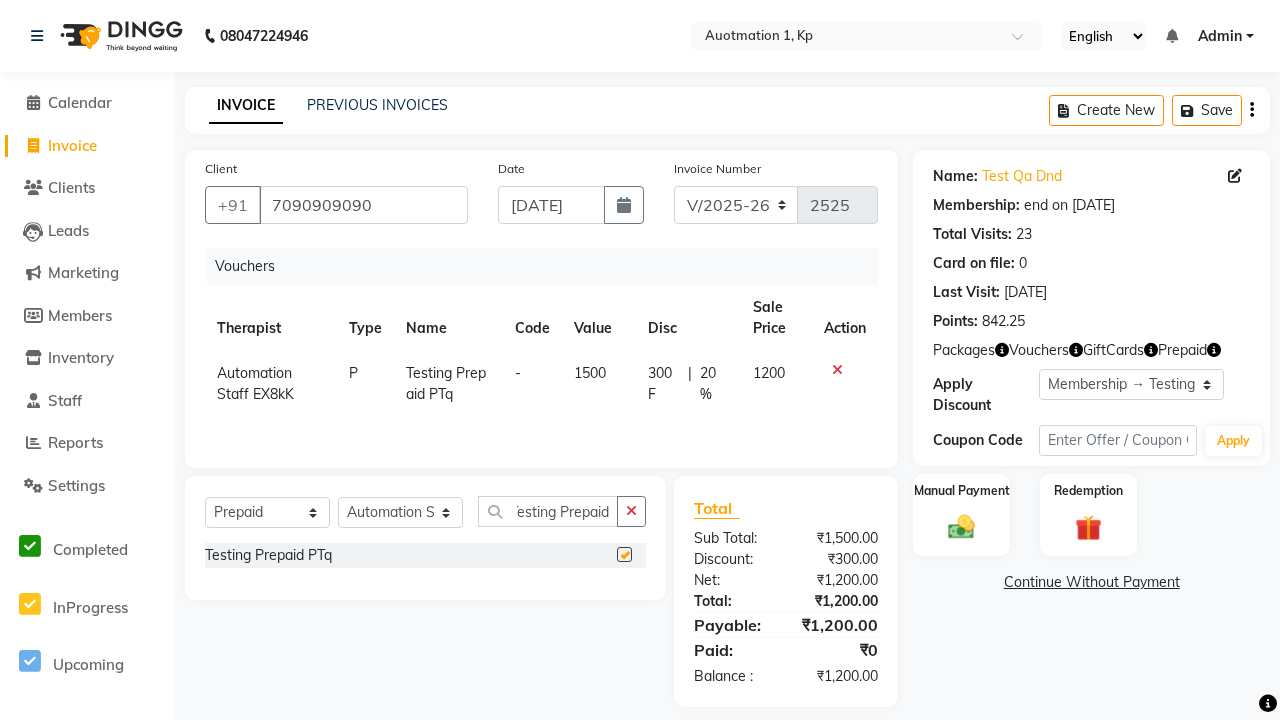 scroll, scrollTop: 0, scrollLeft: 0, axis: both 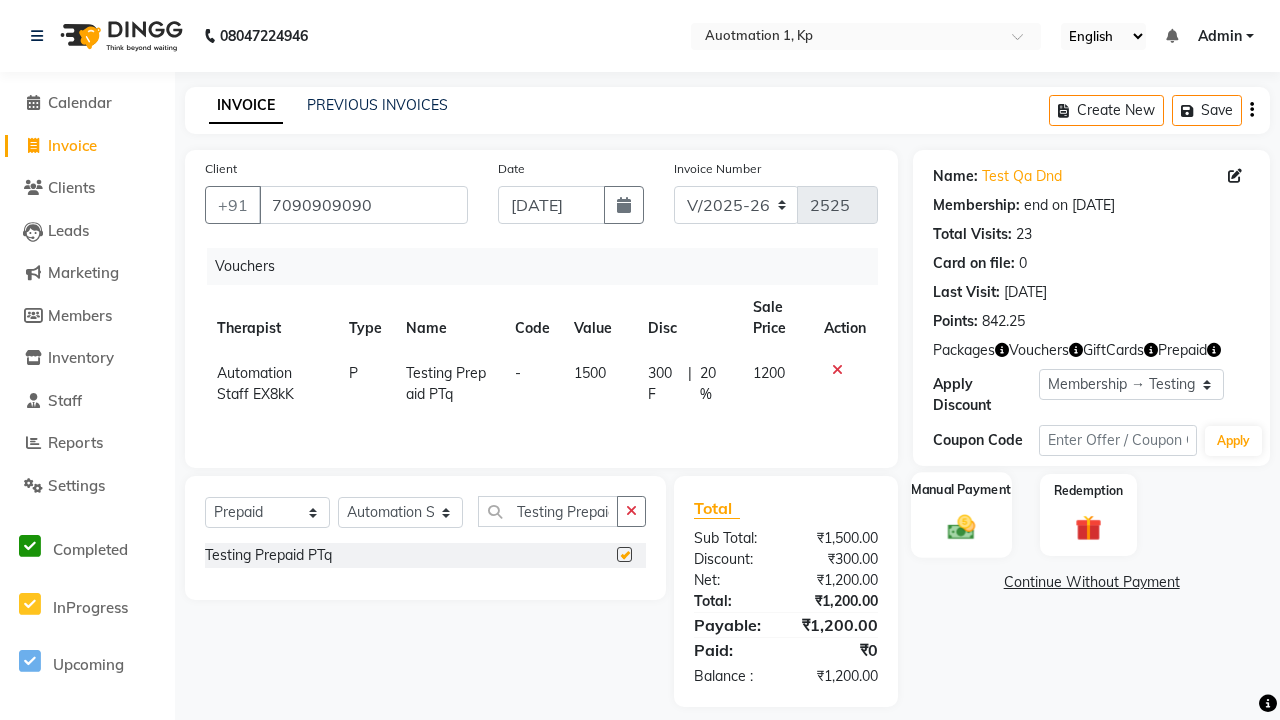 click 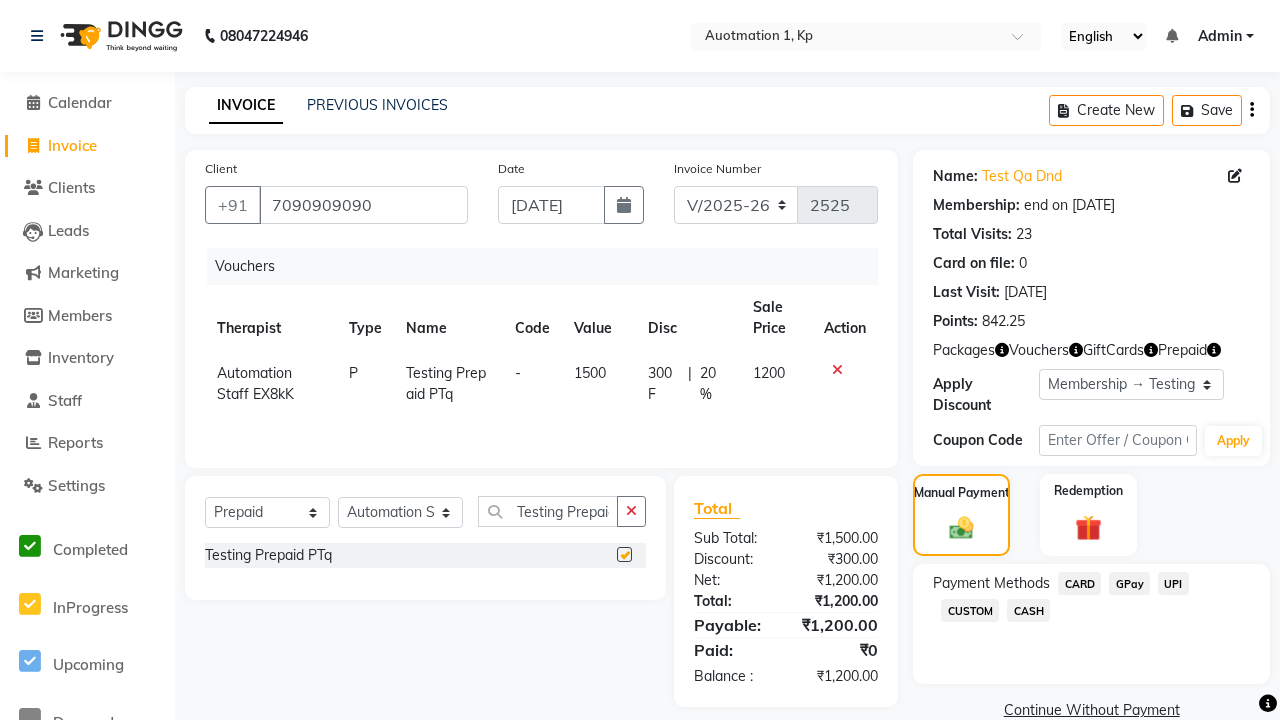 click on "CARD" 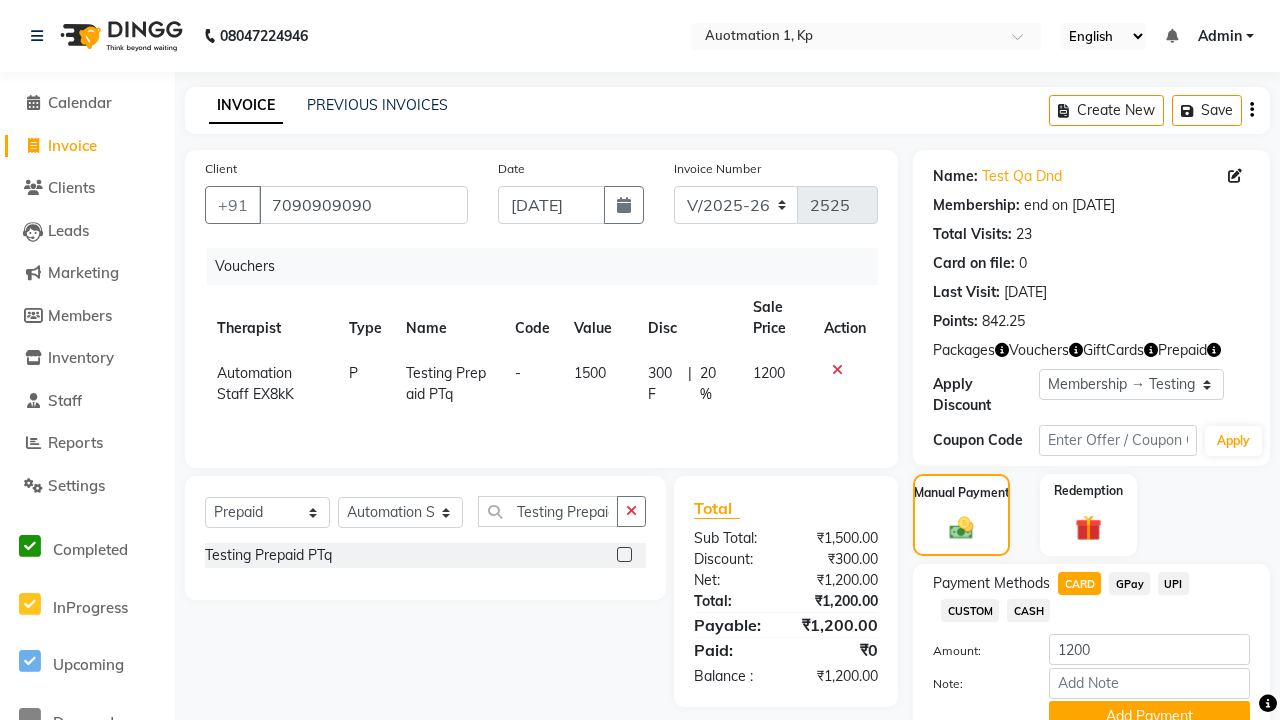 checkbox on "false" 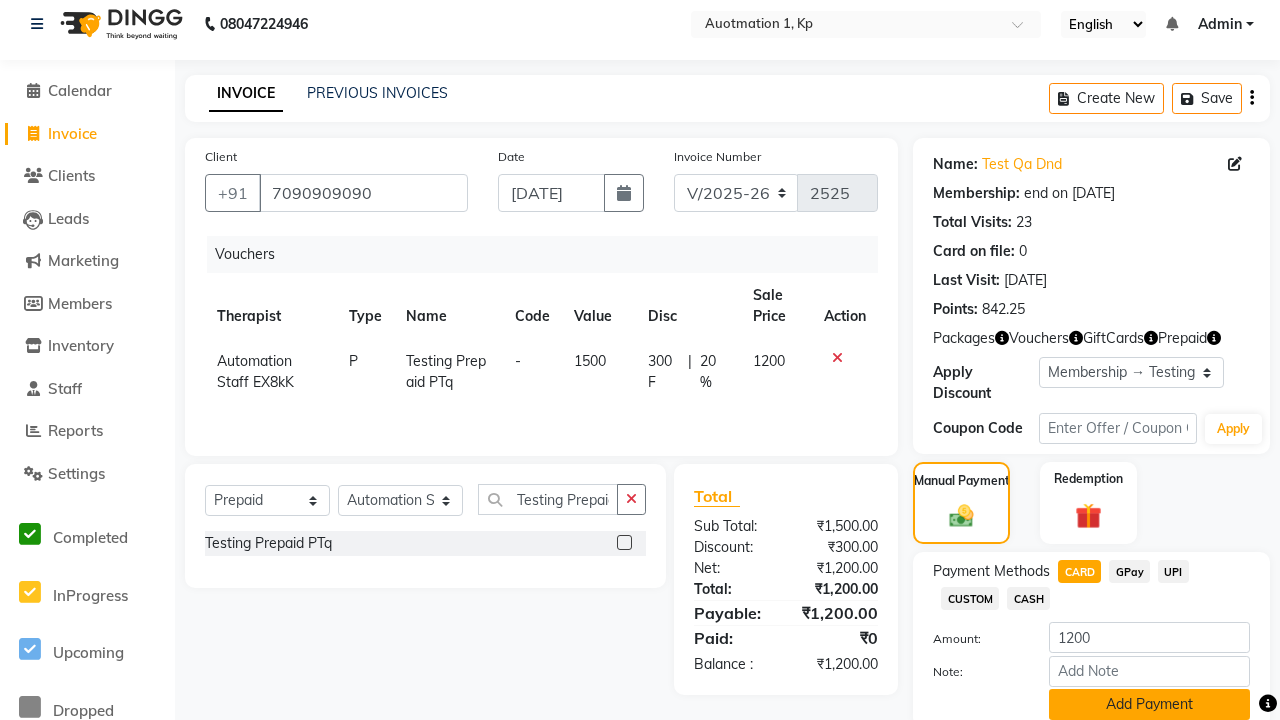 click on "Add Payment" 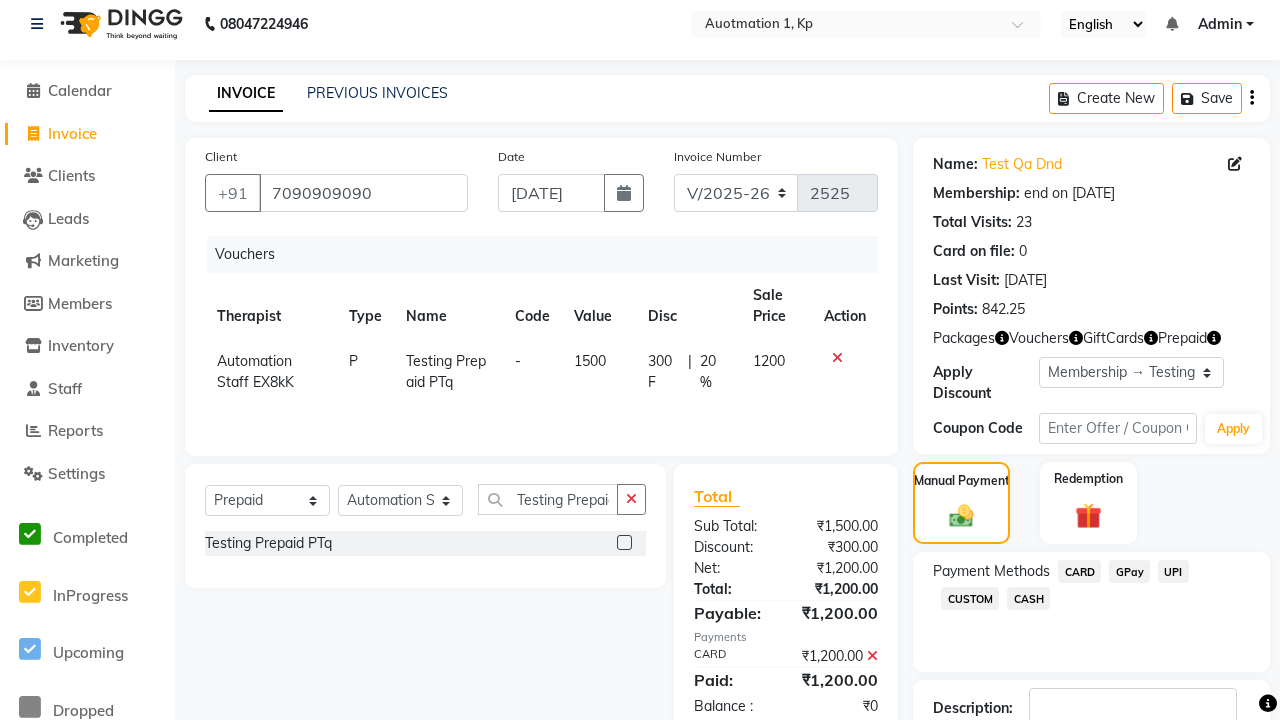 scroll, scrollTop: 148, scrollLeft: 0, axis: vertical 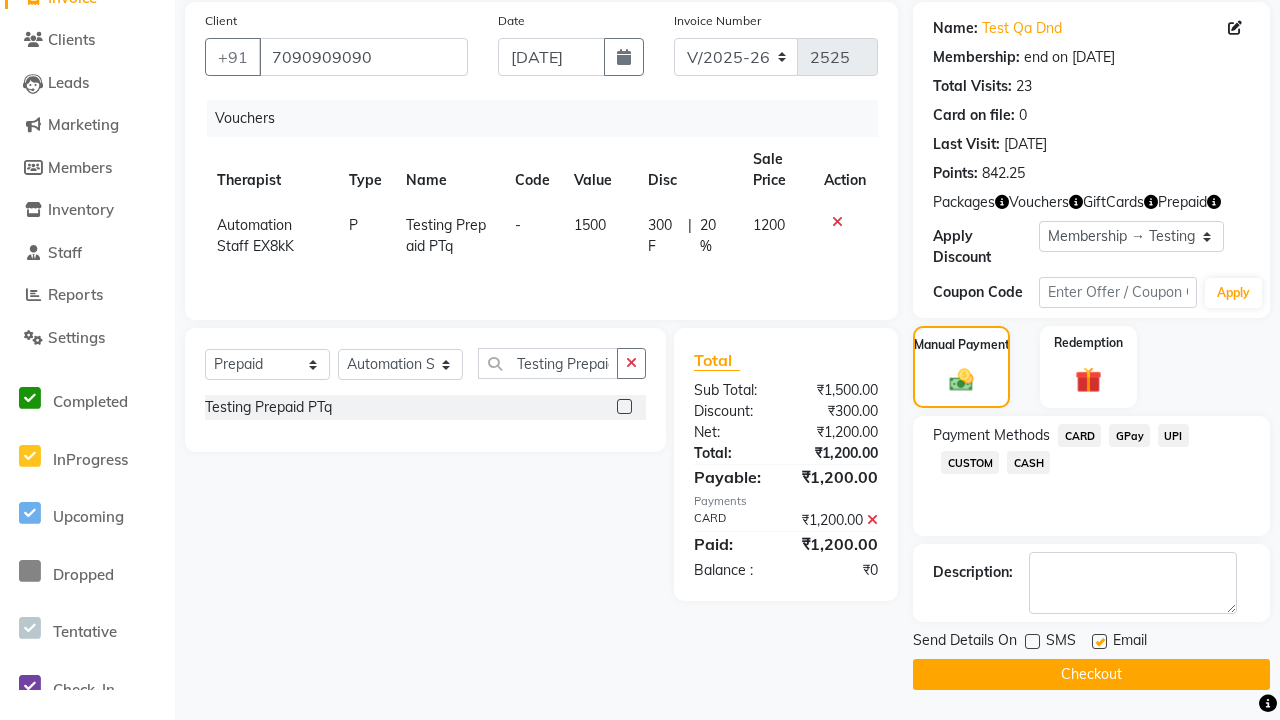 click 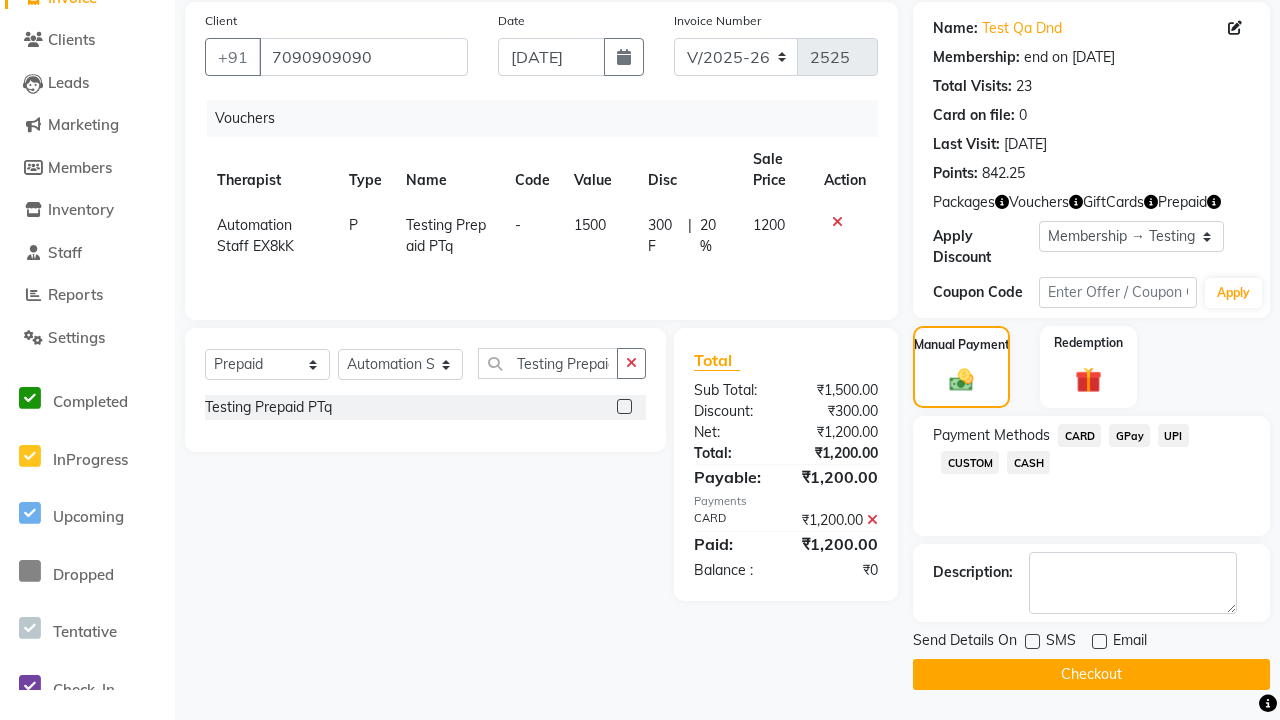 click on "Checkout" 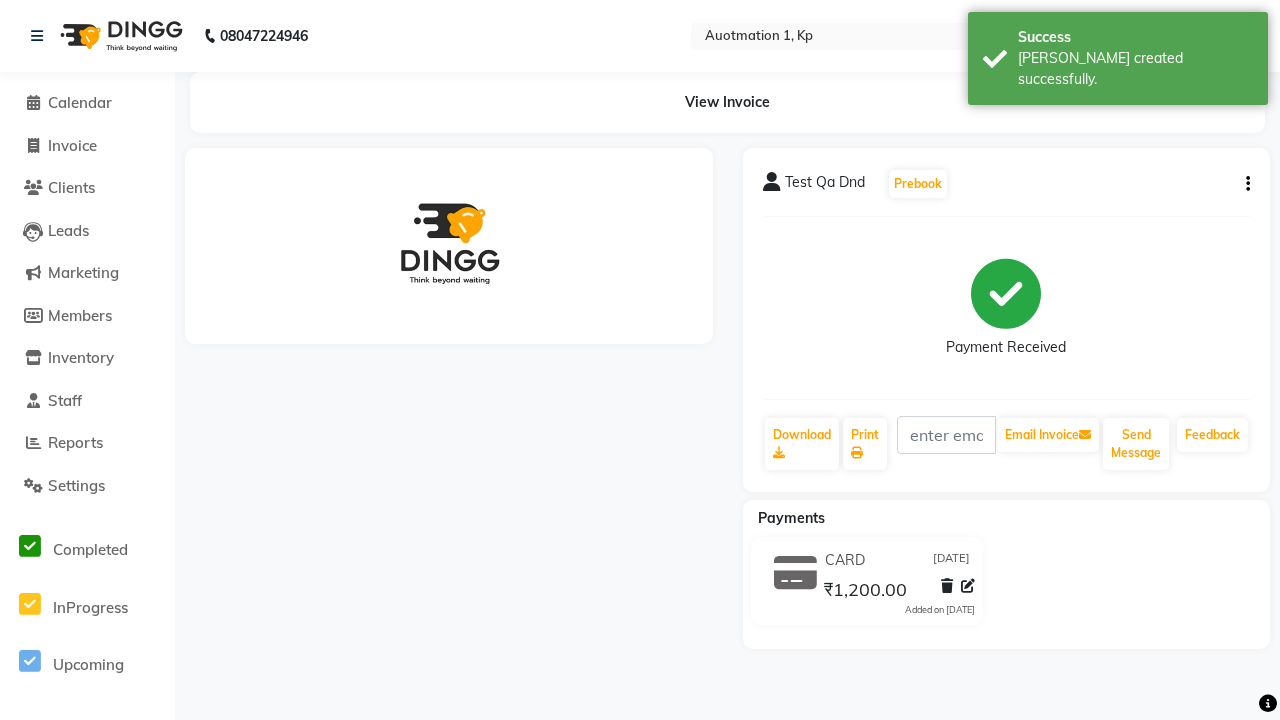 scroll, scrollTop: 0, scrollLeft: 0, axis: both 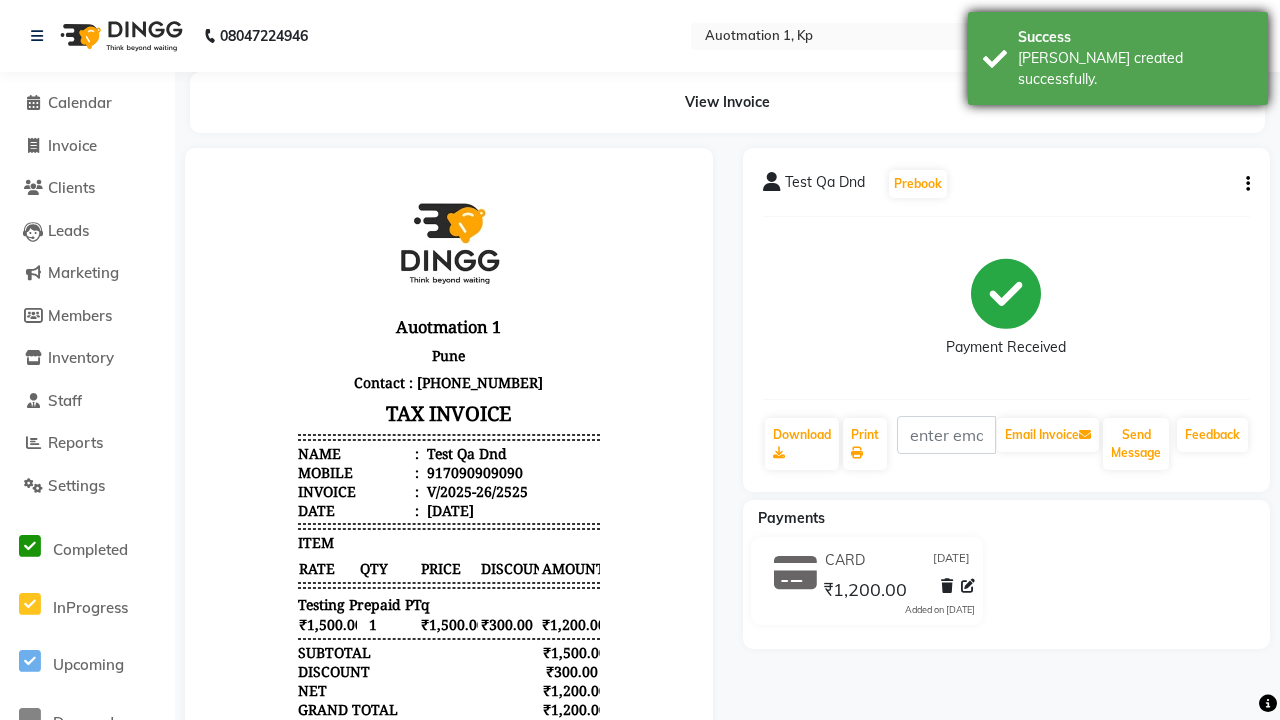click on "[PERSON_NAME] created successfully." at bounding box center [1135, 69] 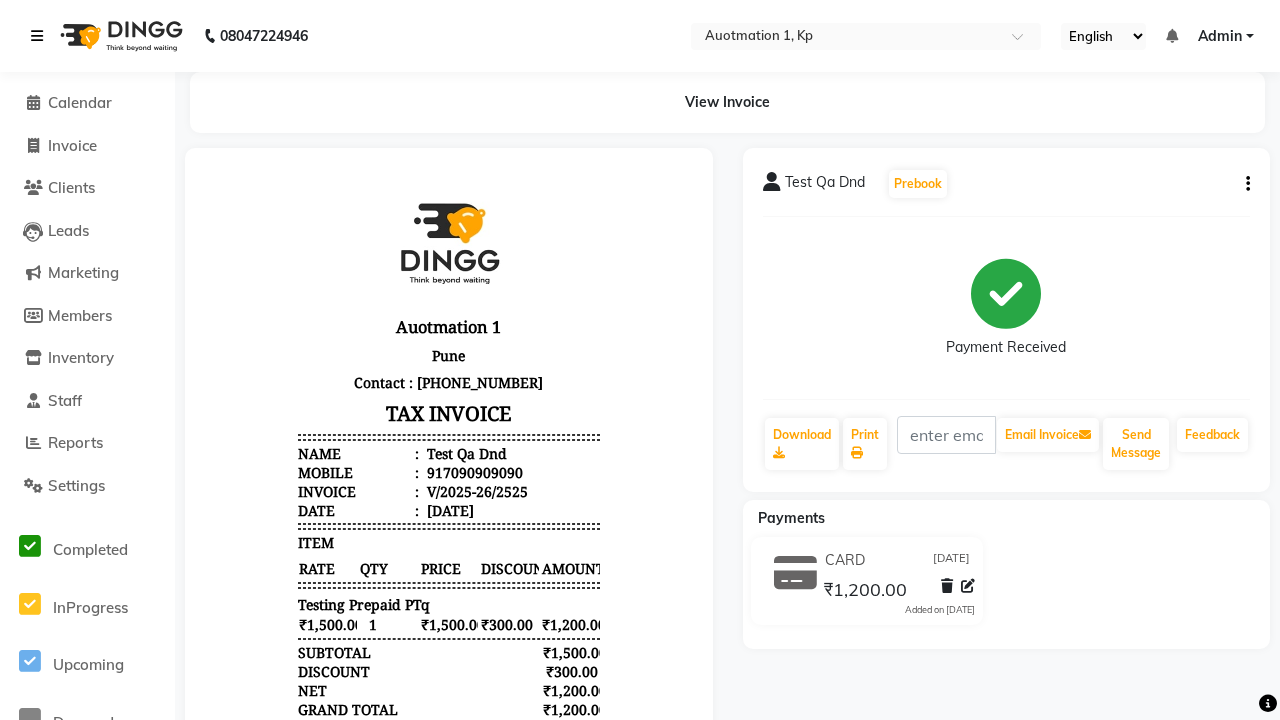 click at bounding box center [37, 36] 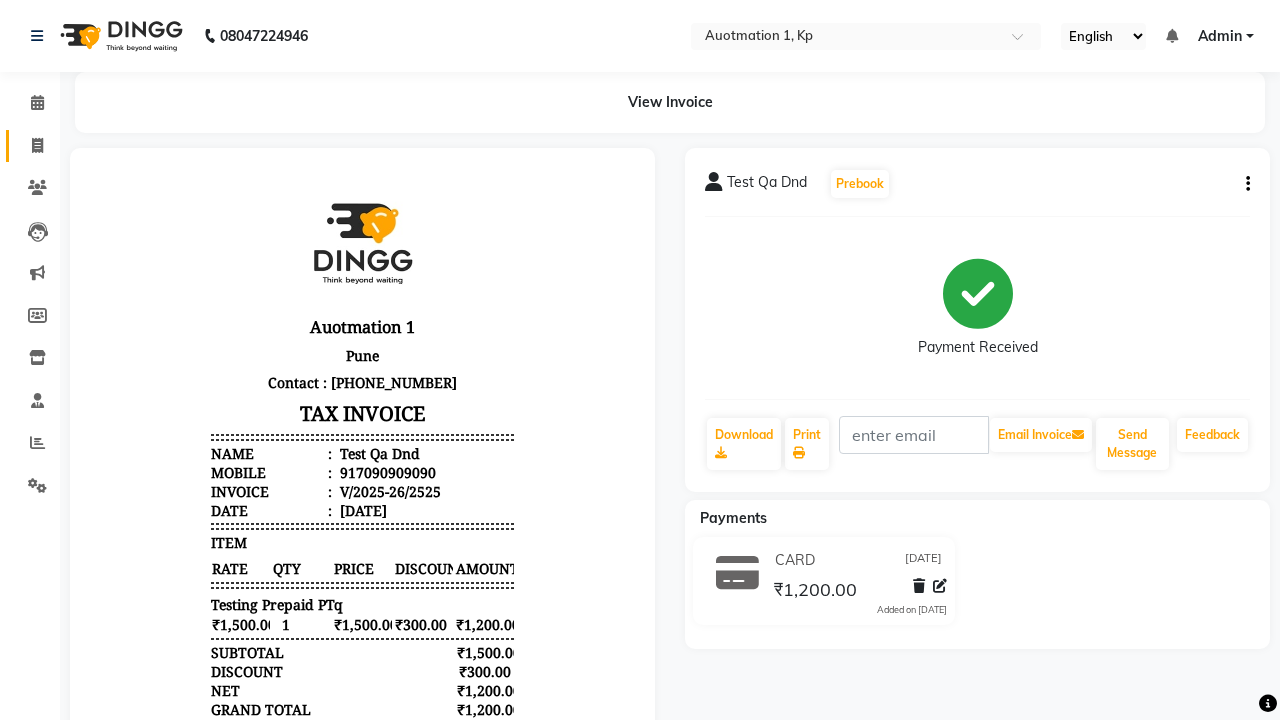 click 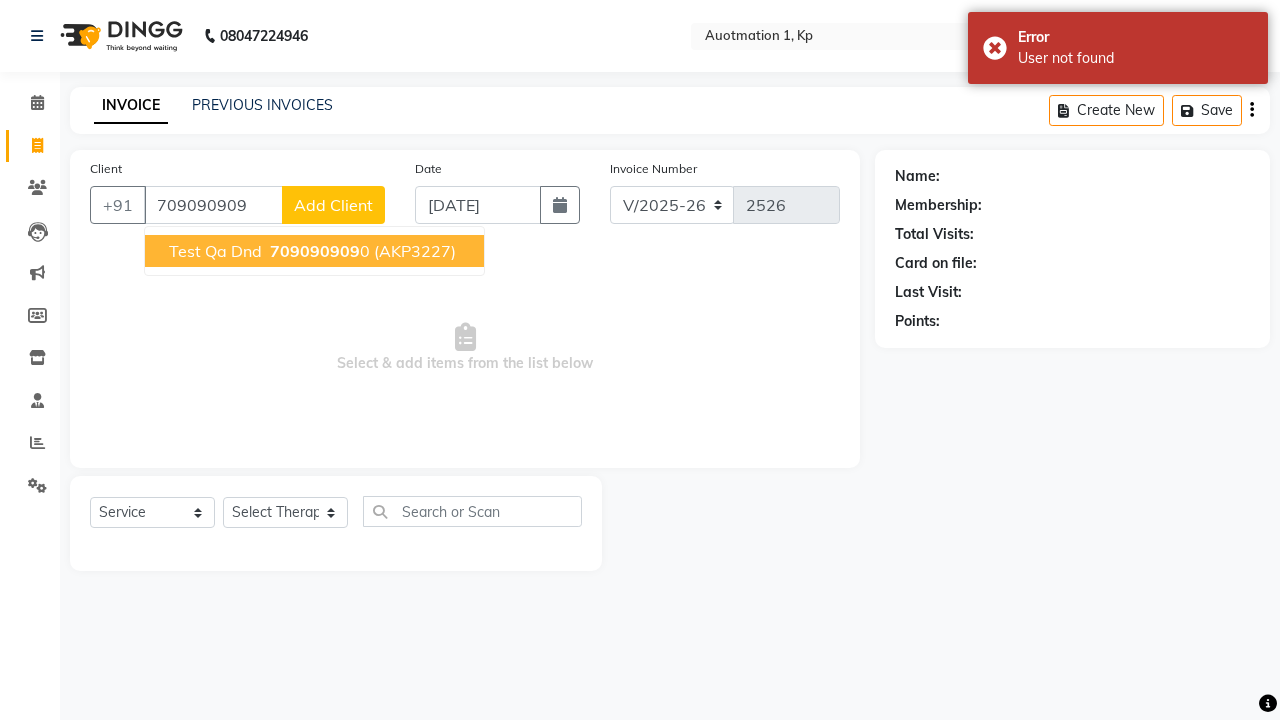 click on "709090909" at bounding box center [315, 251] 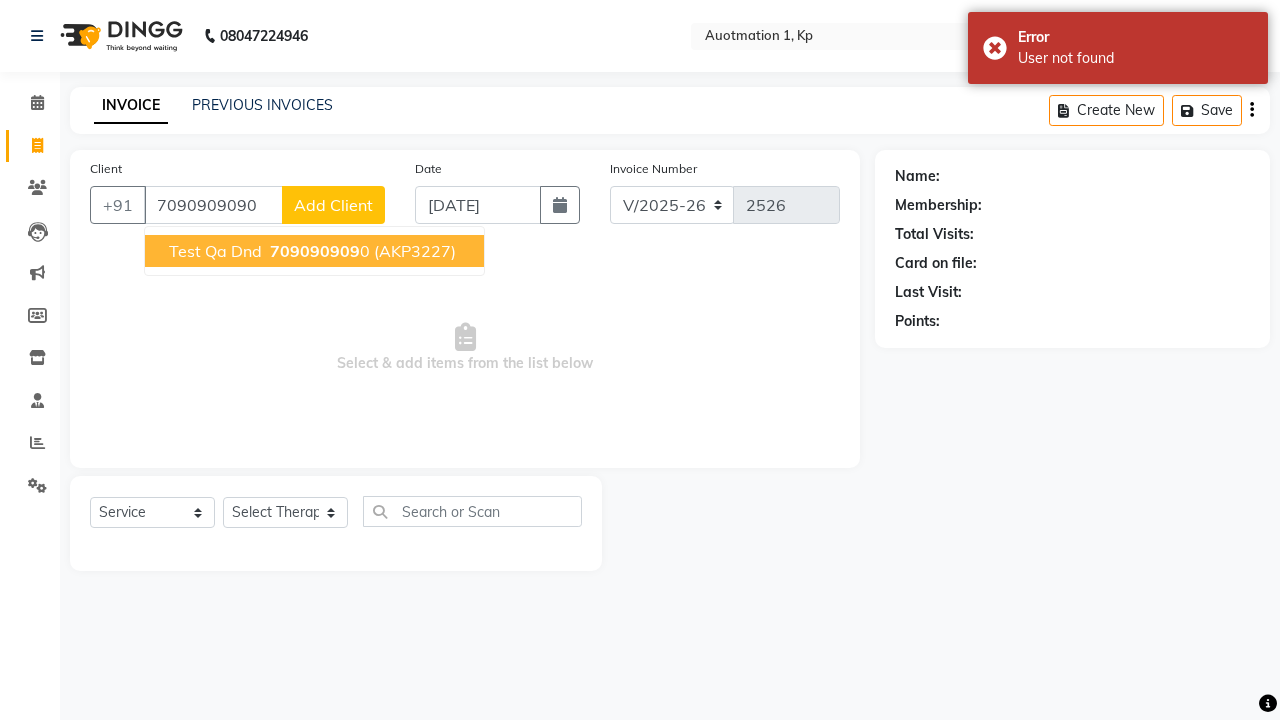 type on "7090909090" 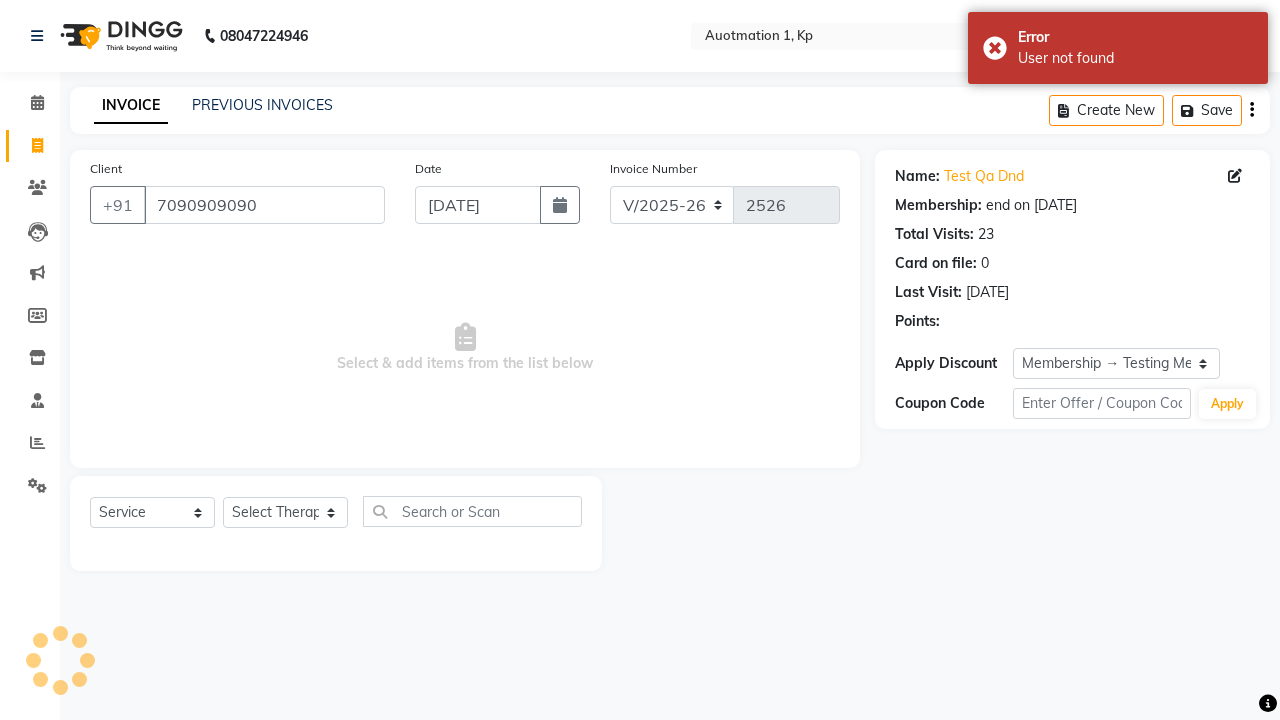 select on "0:" 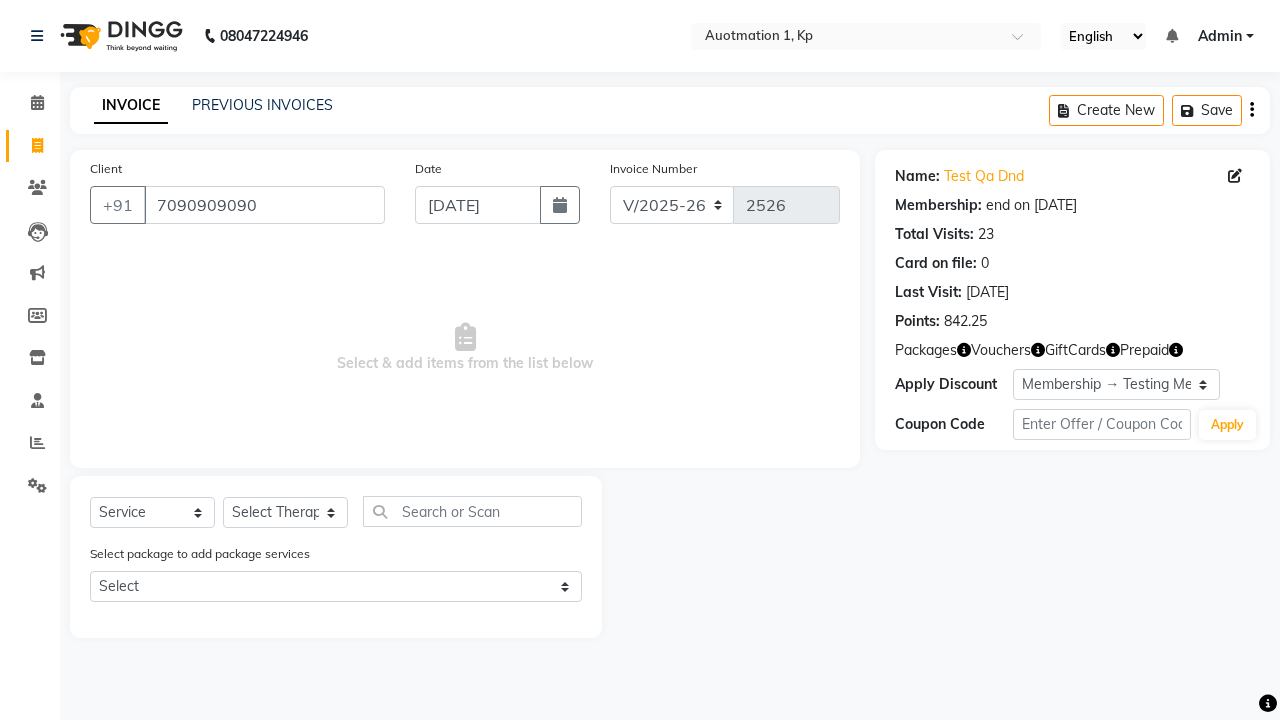 select on "5439" 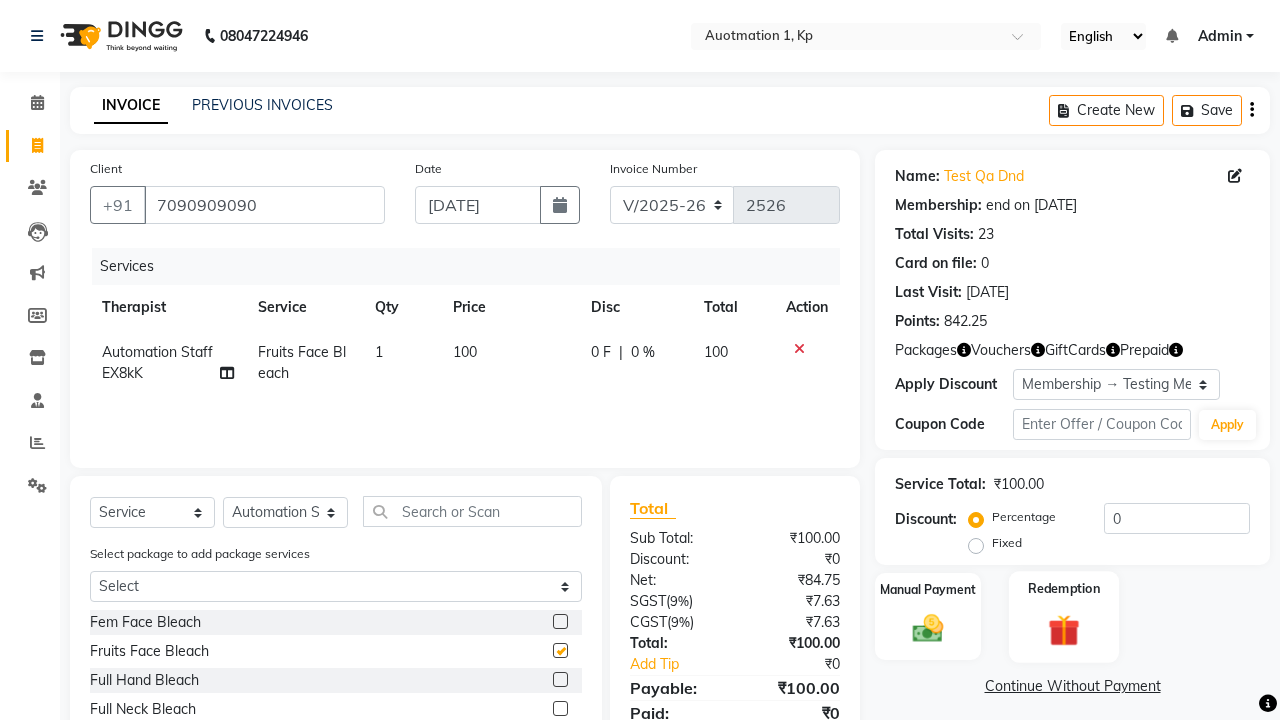 click 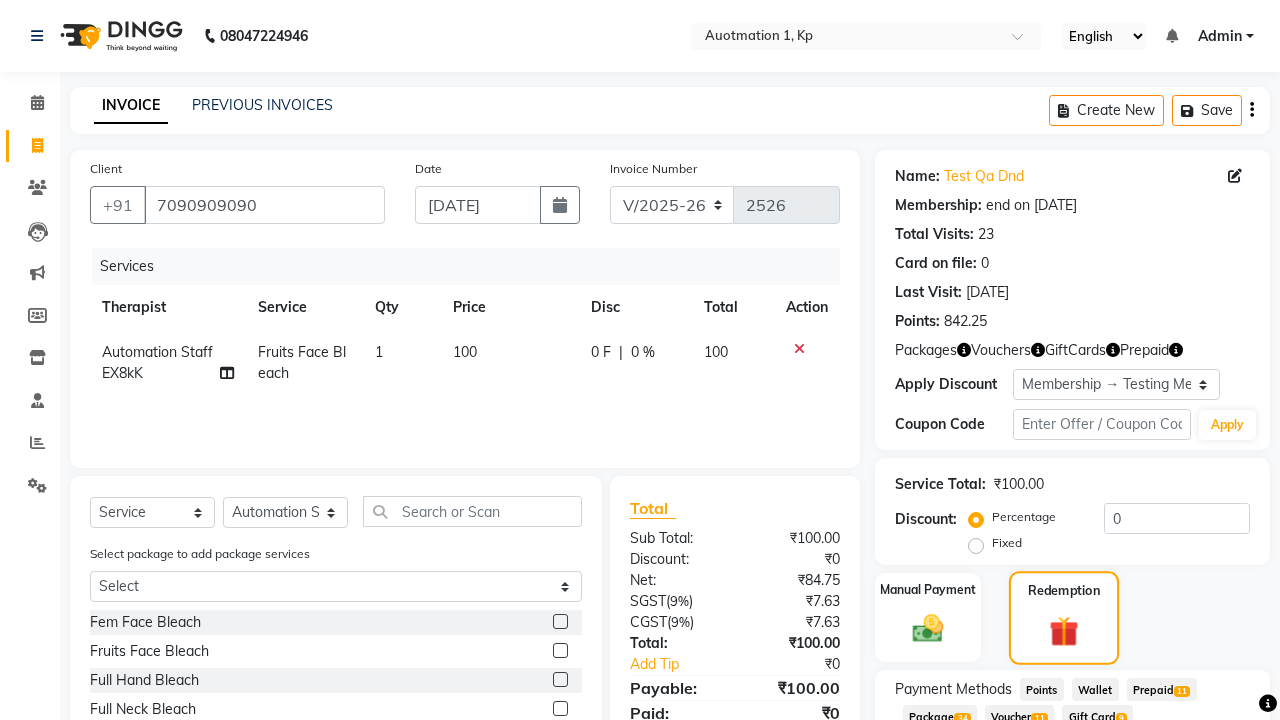 checkbox on "false" 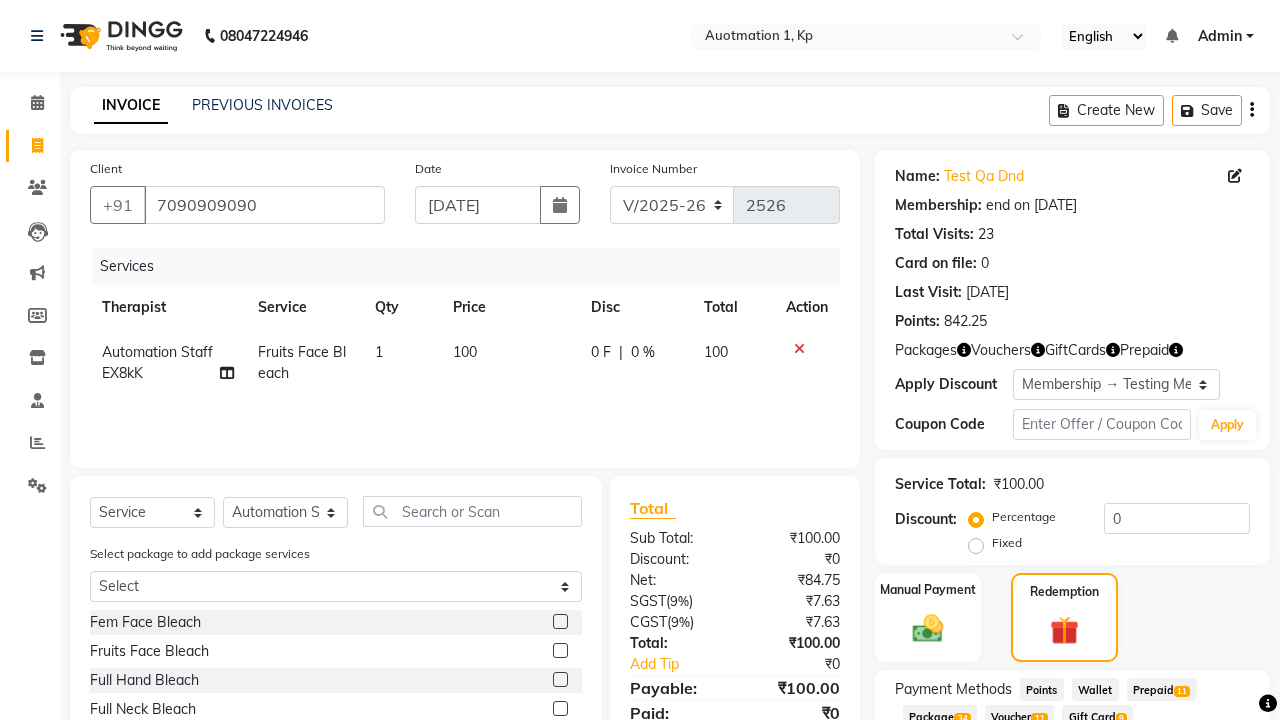 click on "Prepaid  11" 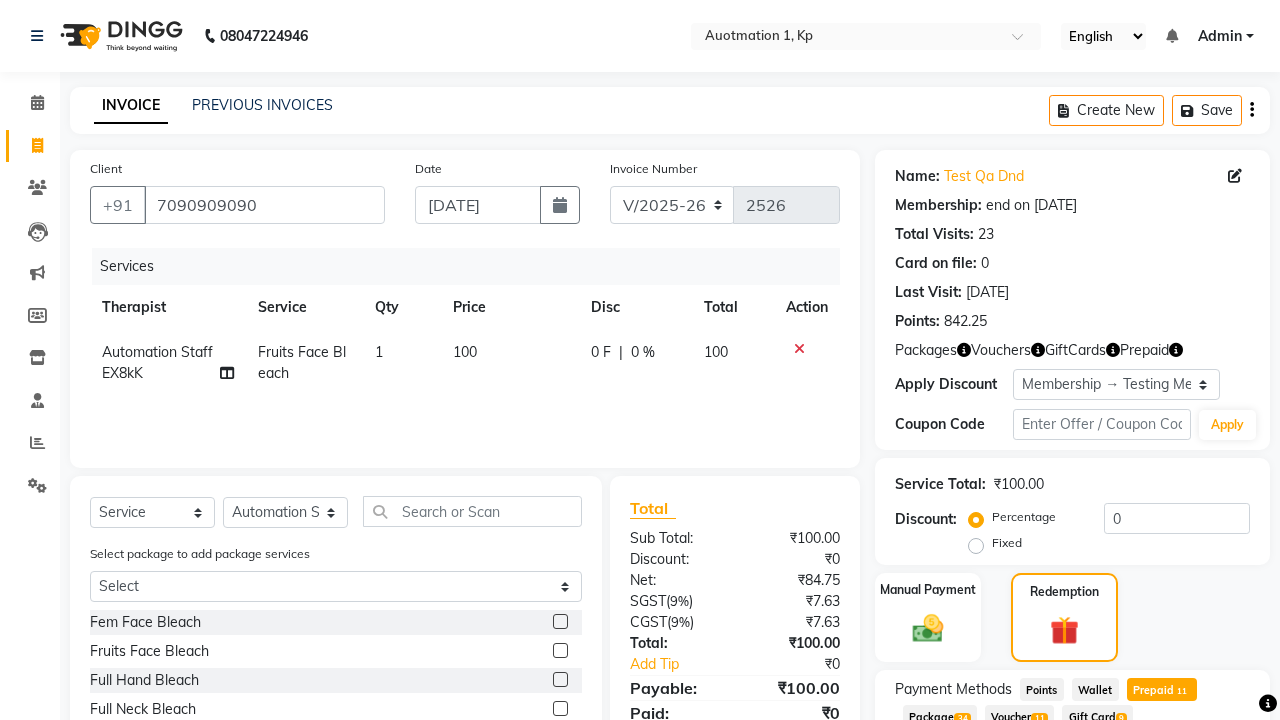 click on "Add" at bounding box center [1202, 797] 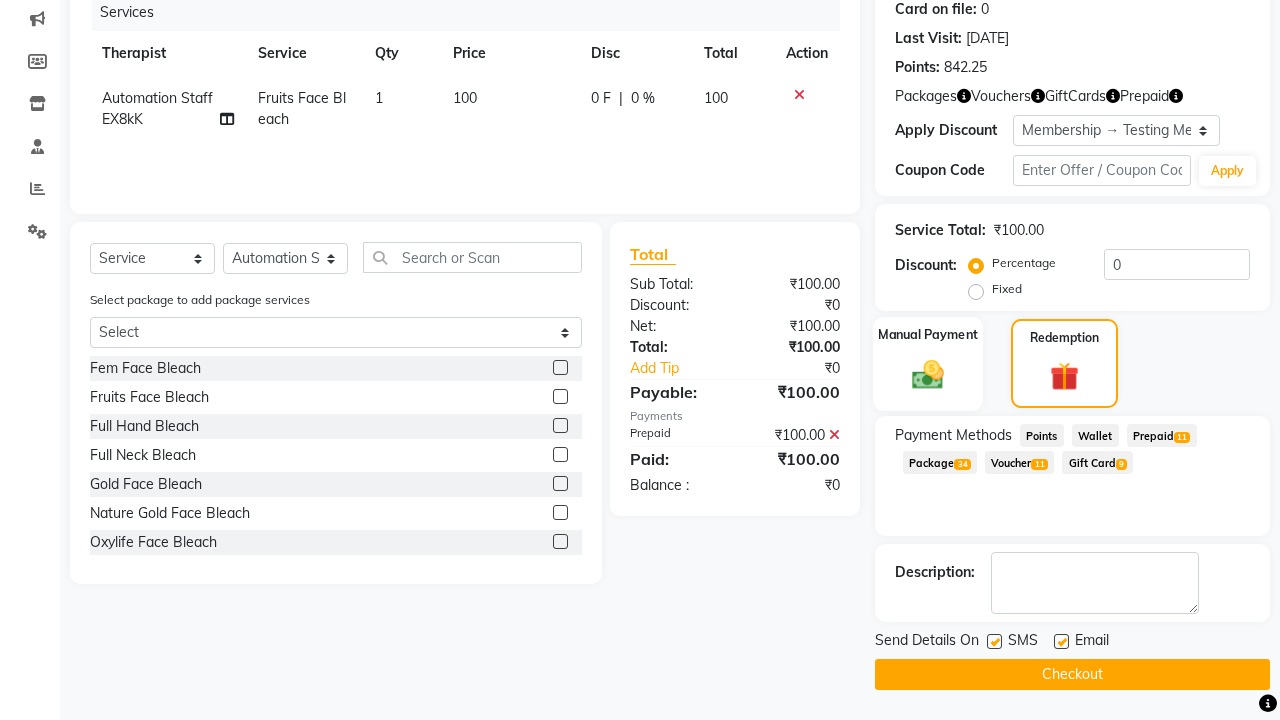 click 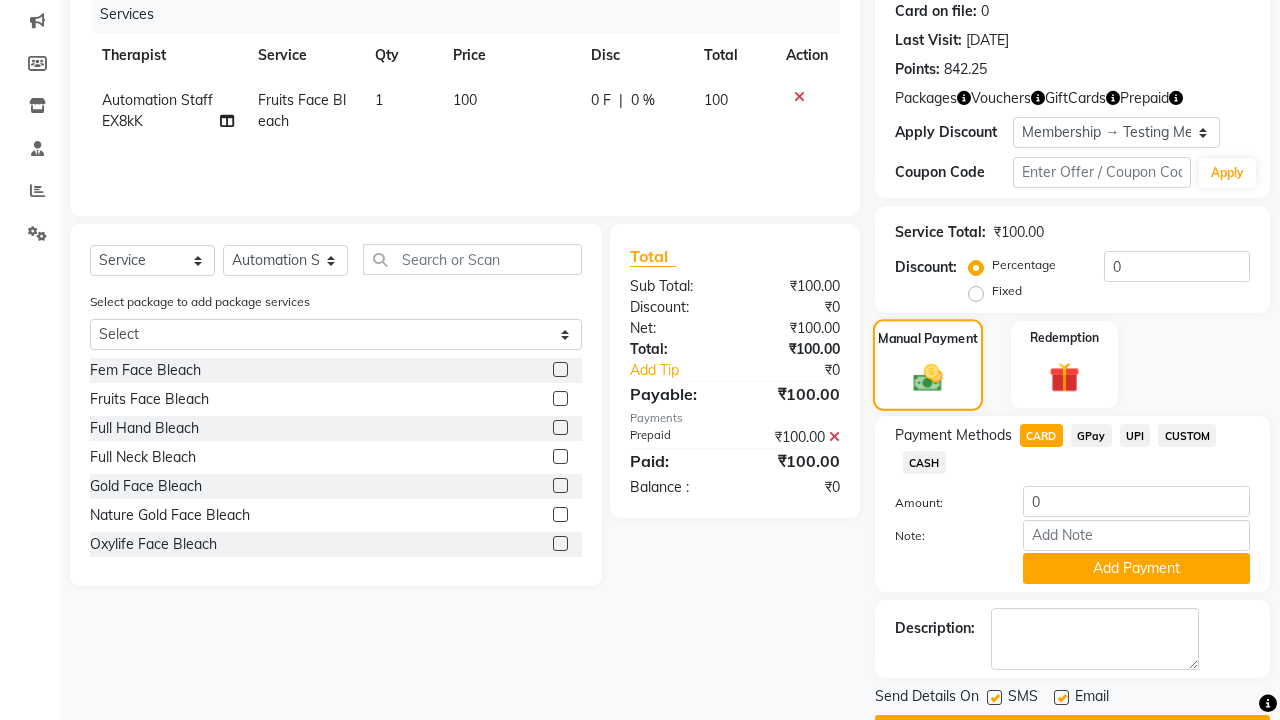 scroll, scrollTop: 308, scrollLeft: 0, axis: vertical 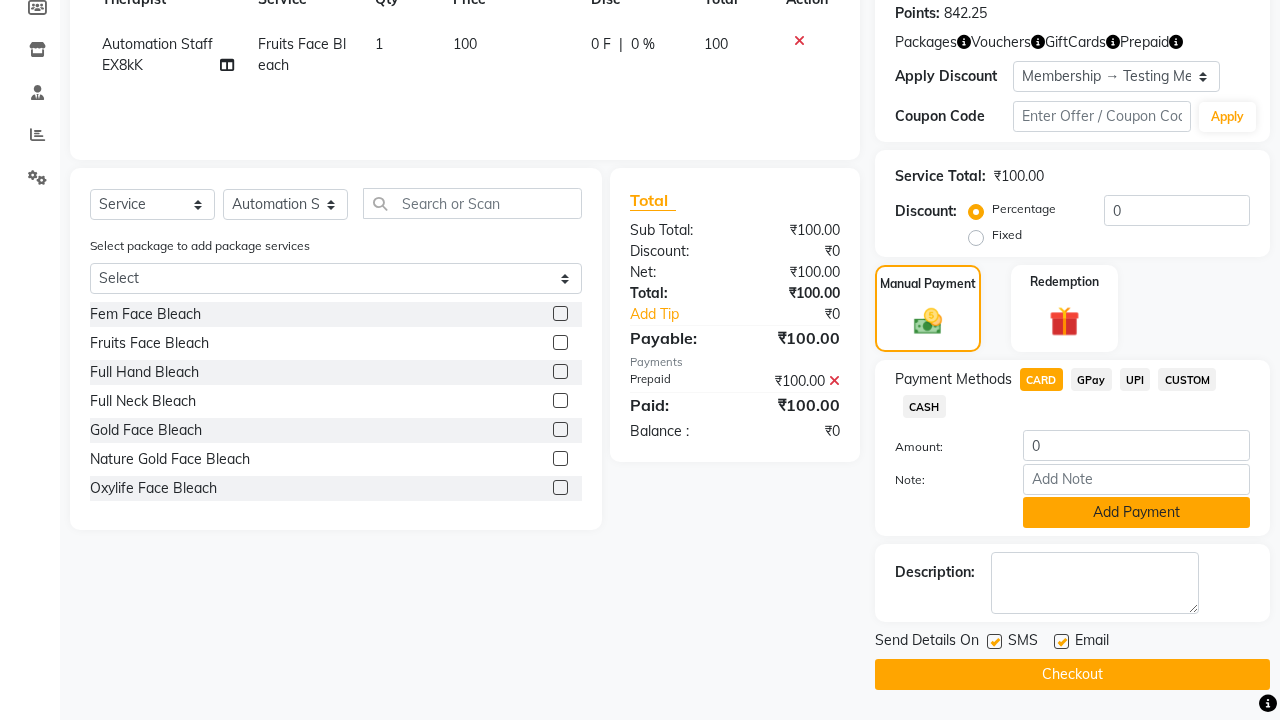 click on "Add Payment" 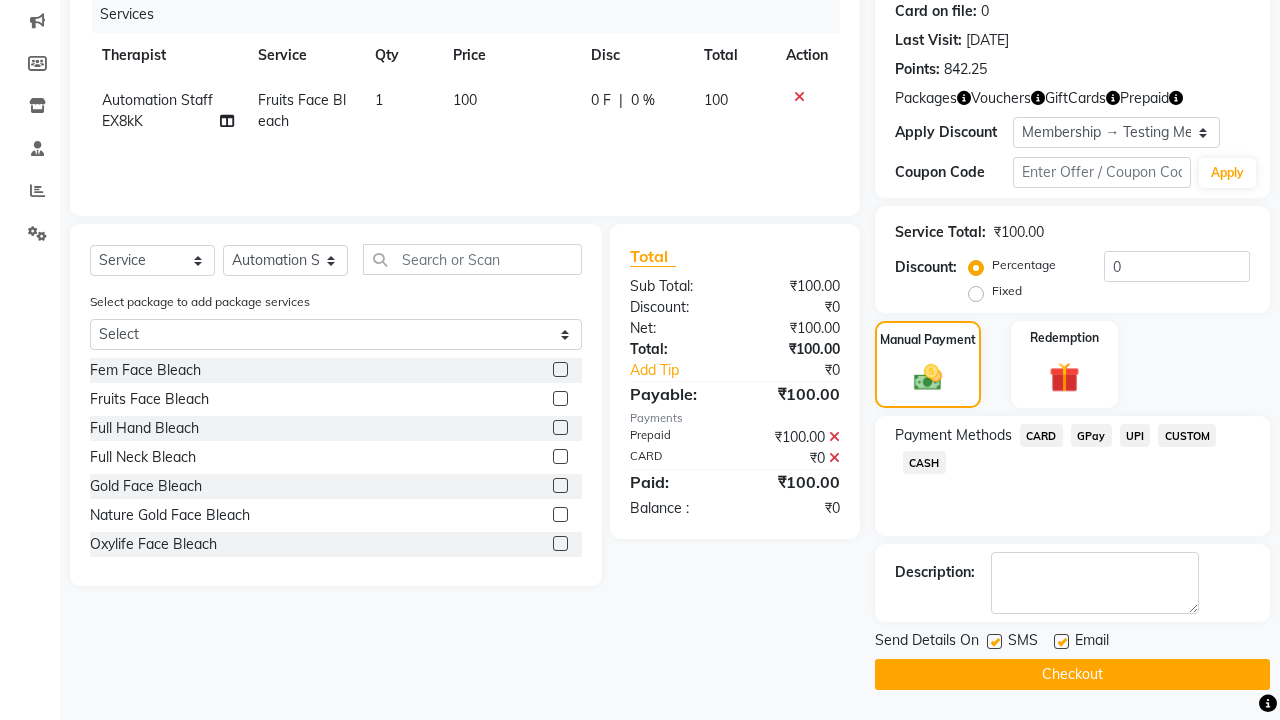 scroll, scrollTop: 252, scrollLeft: 0, axis: vertical 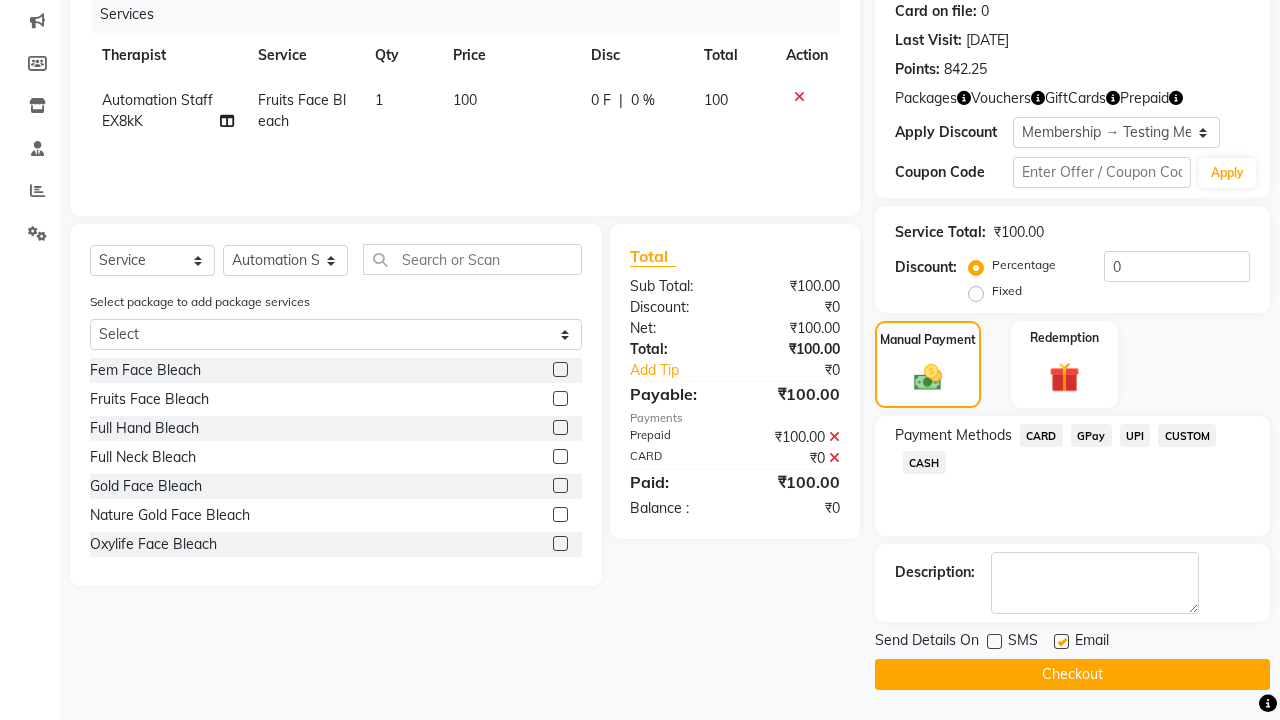 click 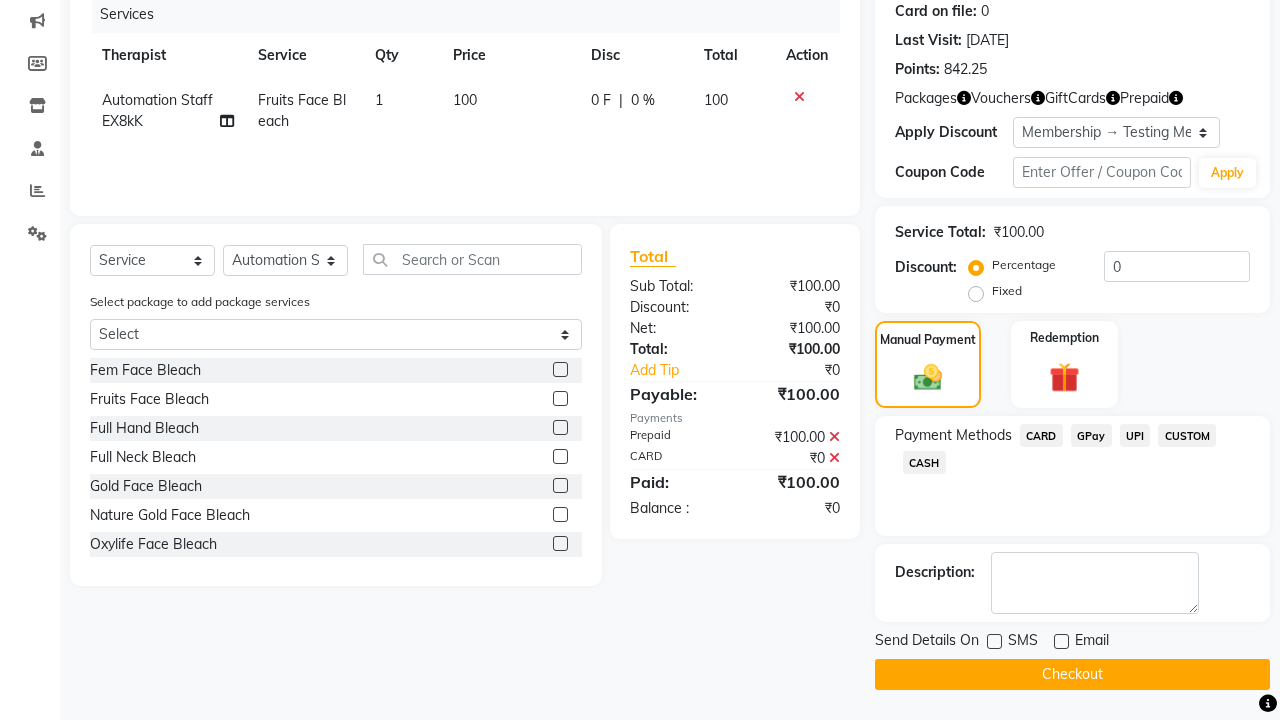 click on "Checkout" 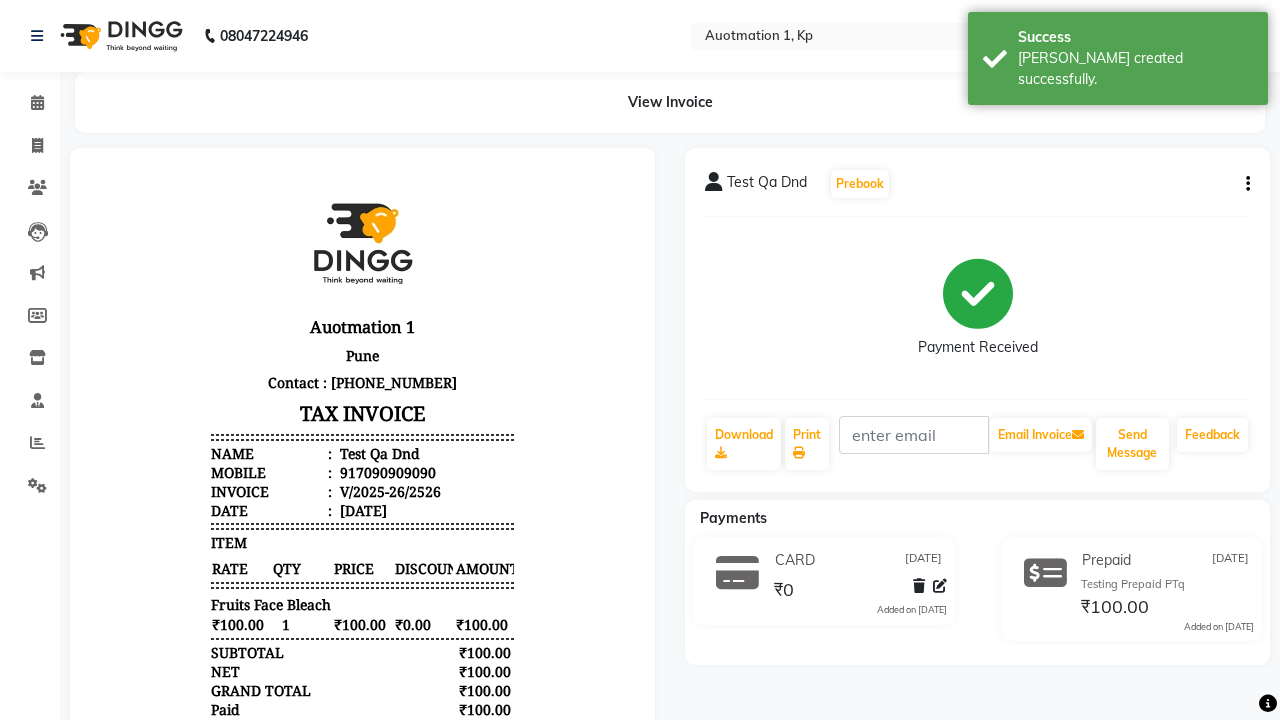 scroll, scrollTop: 0, scrollLeft: 0, axis: both 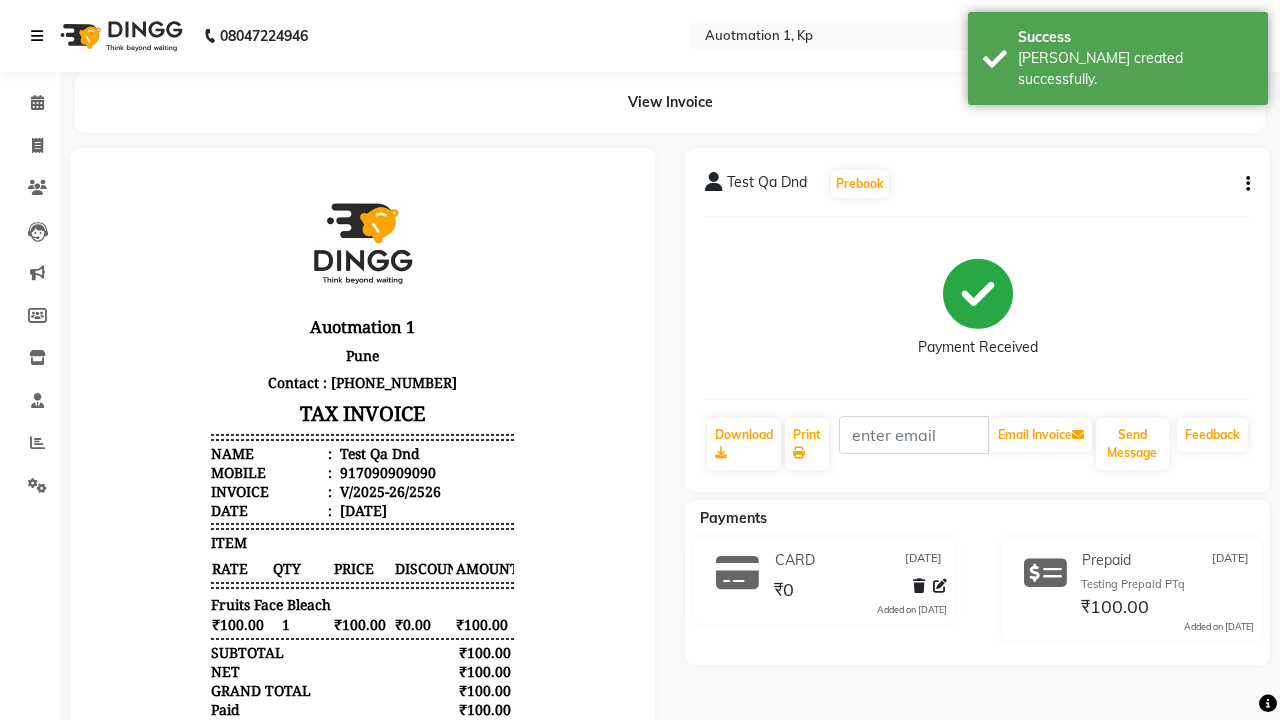 click on "[PERSON_NAME] created successfully." at bounding box center (1135, 69) 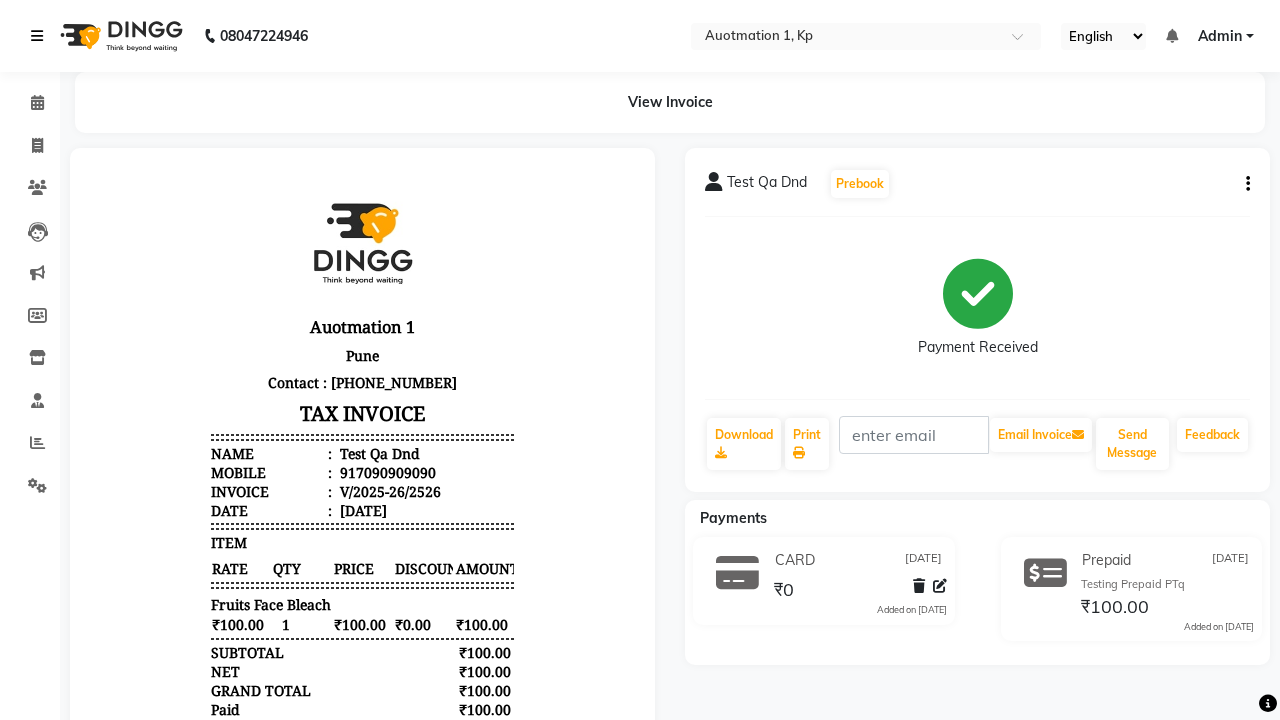 click at bounding box center (37, 36) 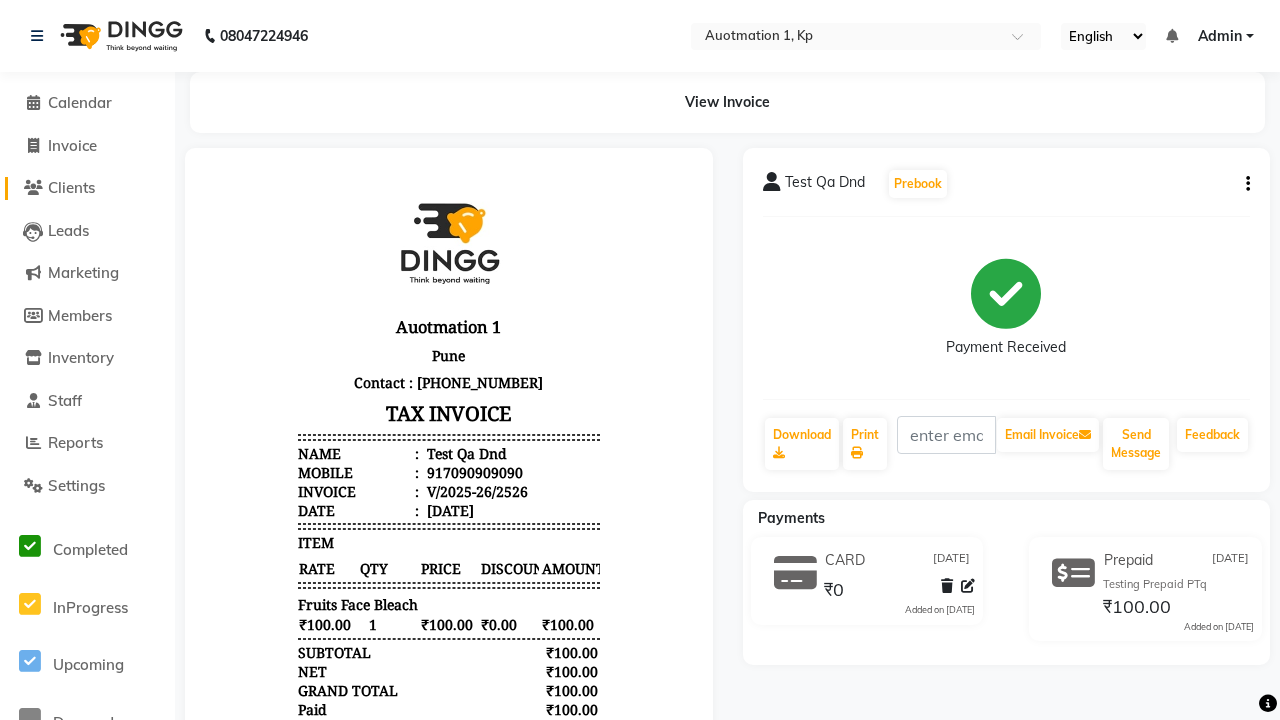 click on "Clients" 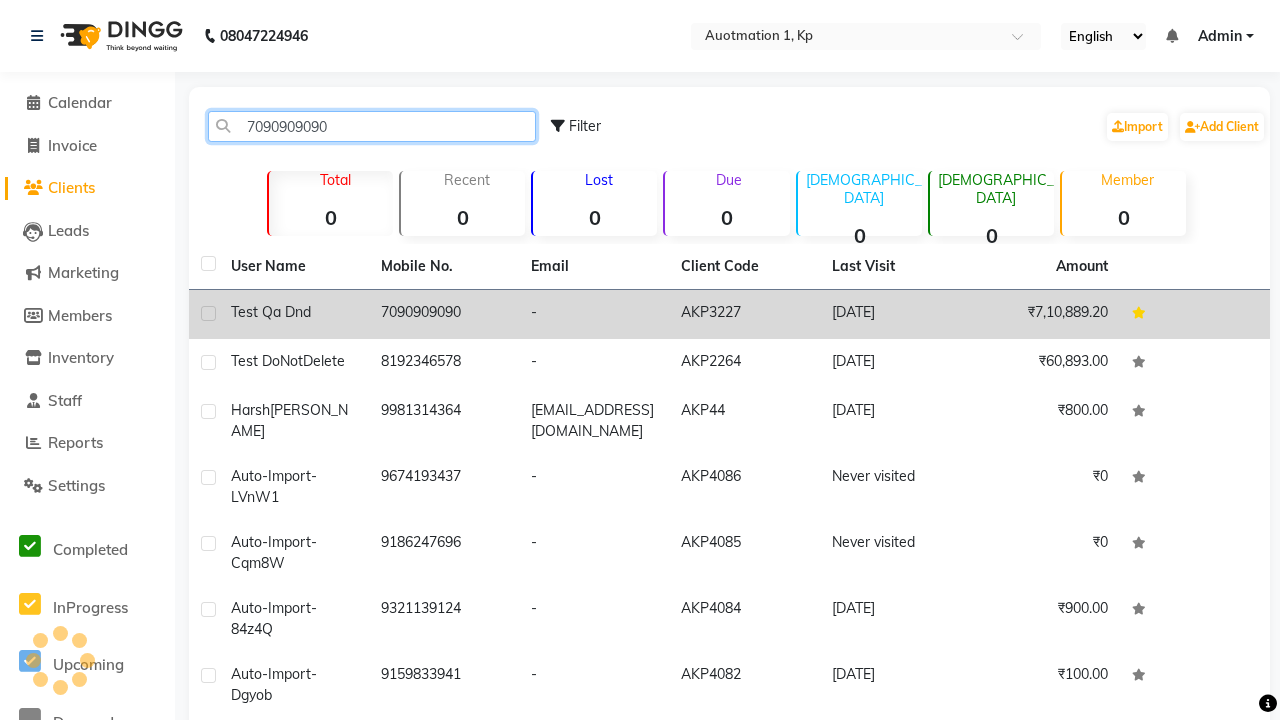 type on "7090909090" 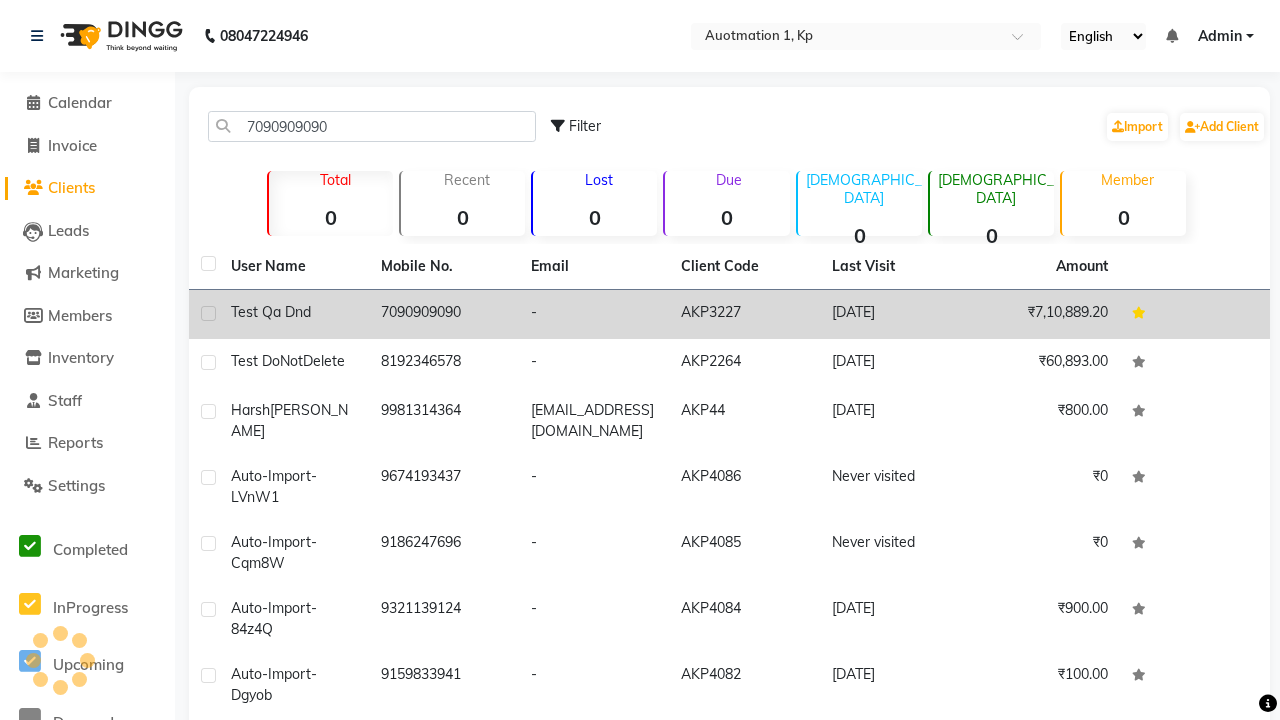 click on "7090909090" 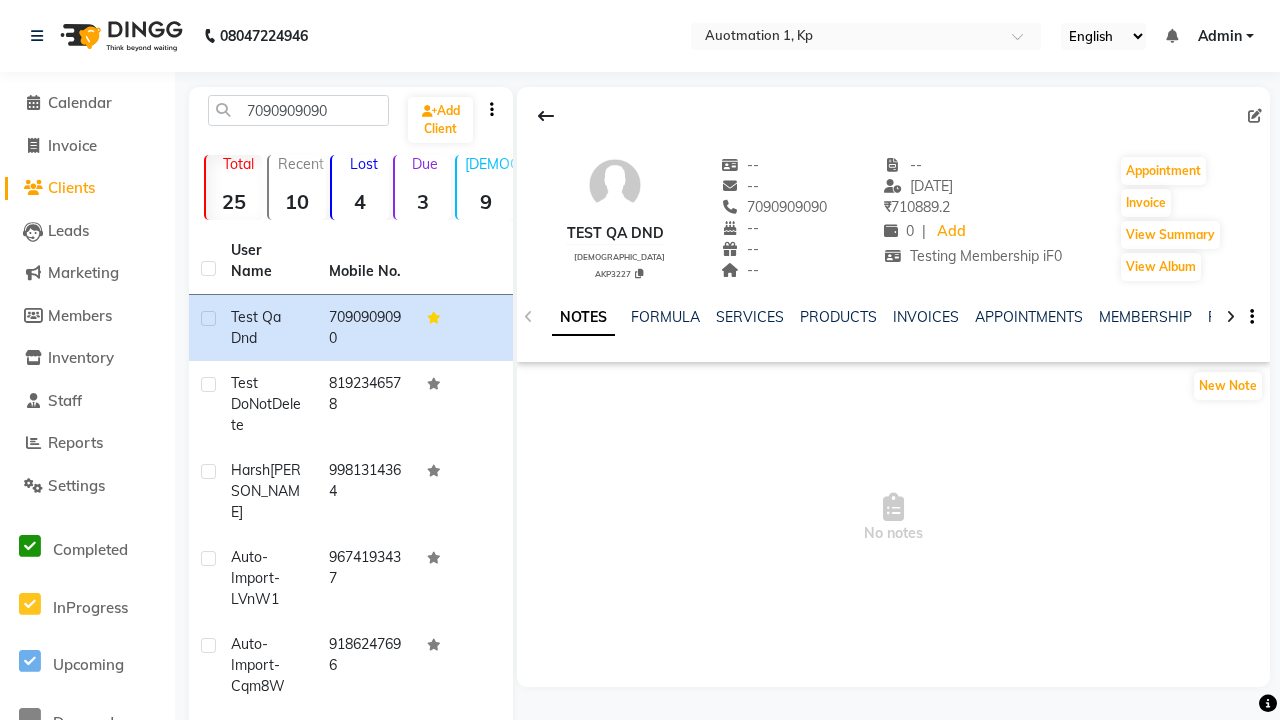 click on "VOUCHERS" 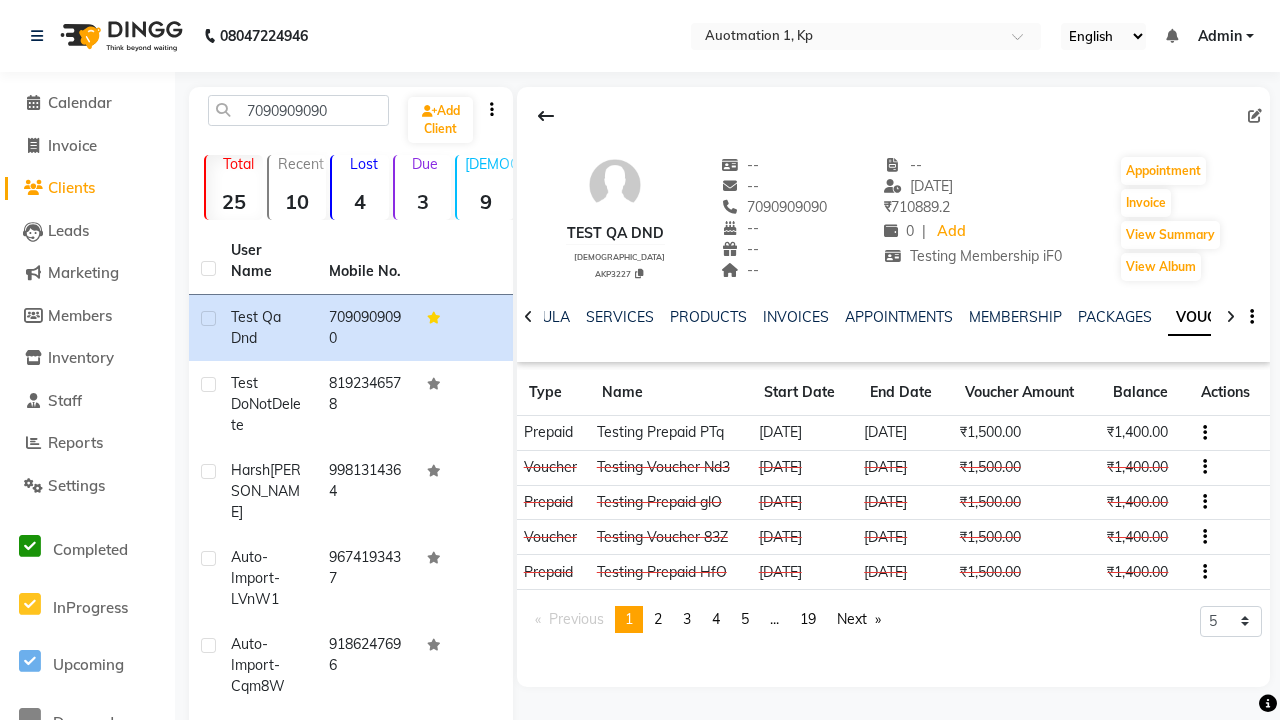 scroll, scrollTop: 0, scrollLeft: 460, axis: horizontal 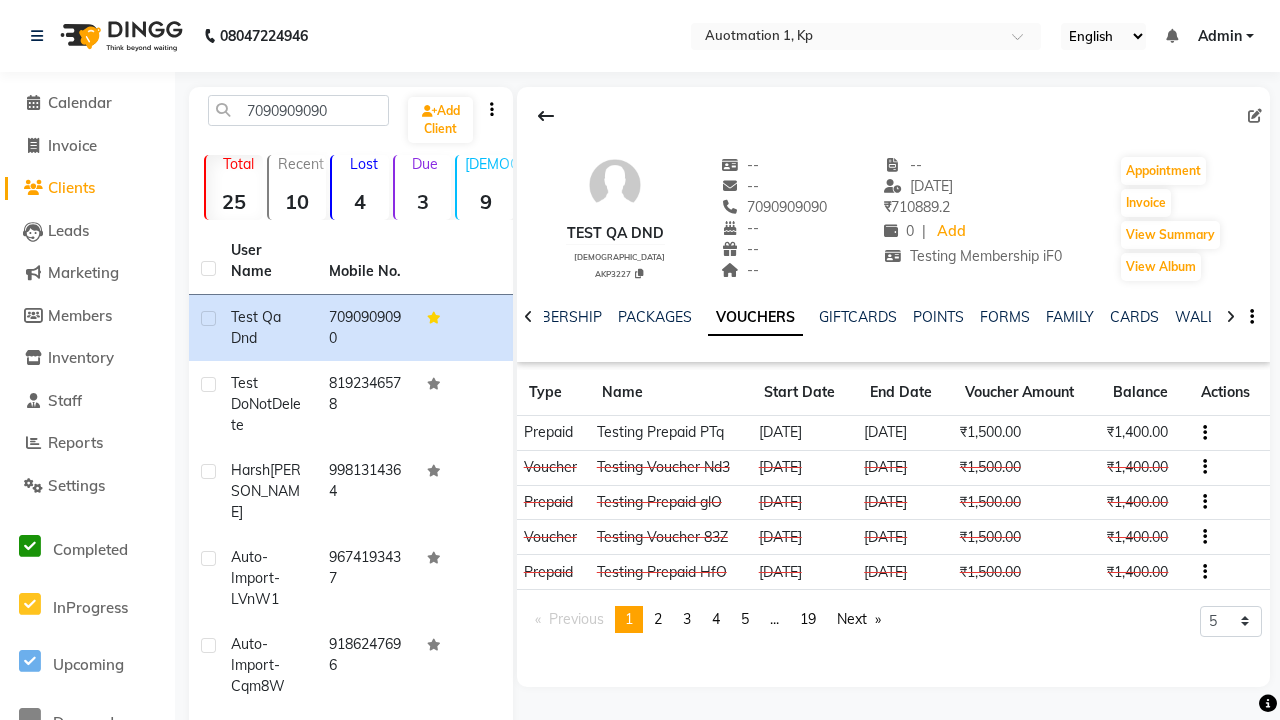 click 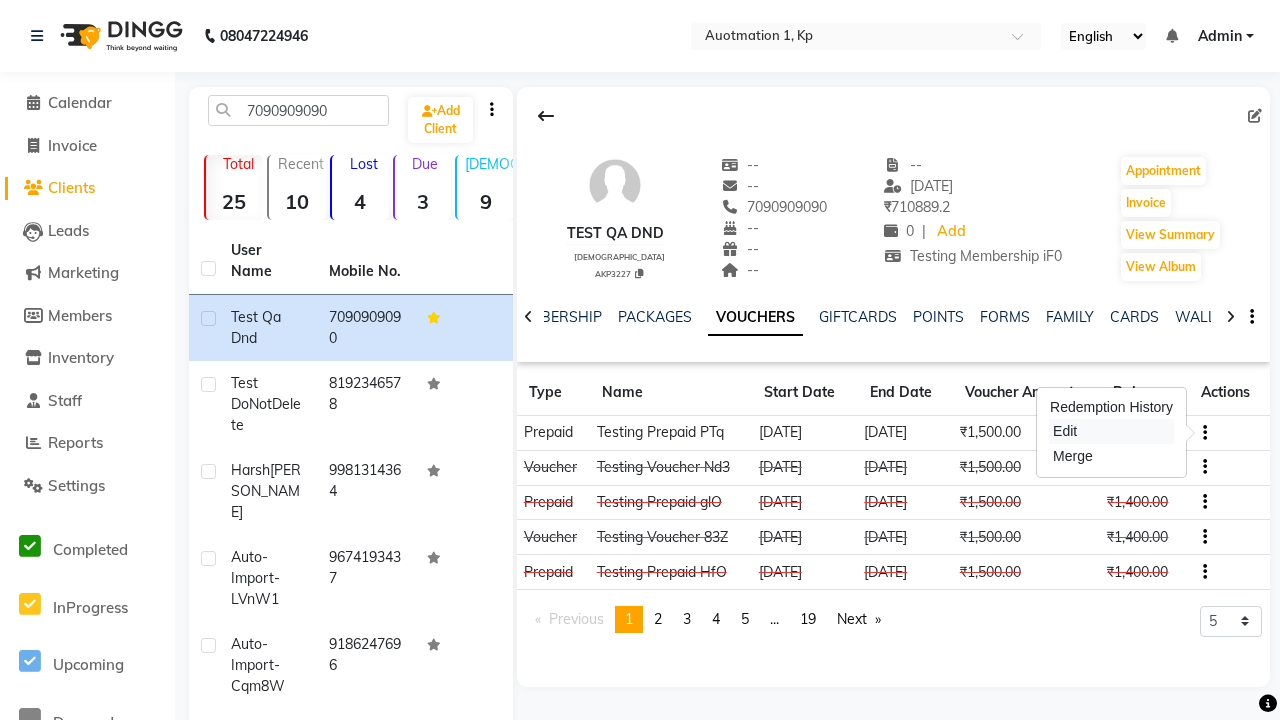 click on "Edit" at bounding box center [1111, 431] 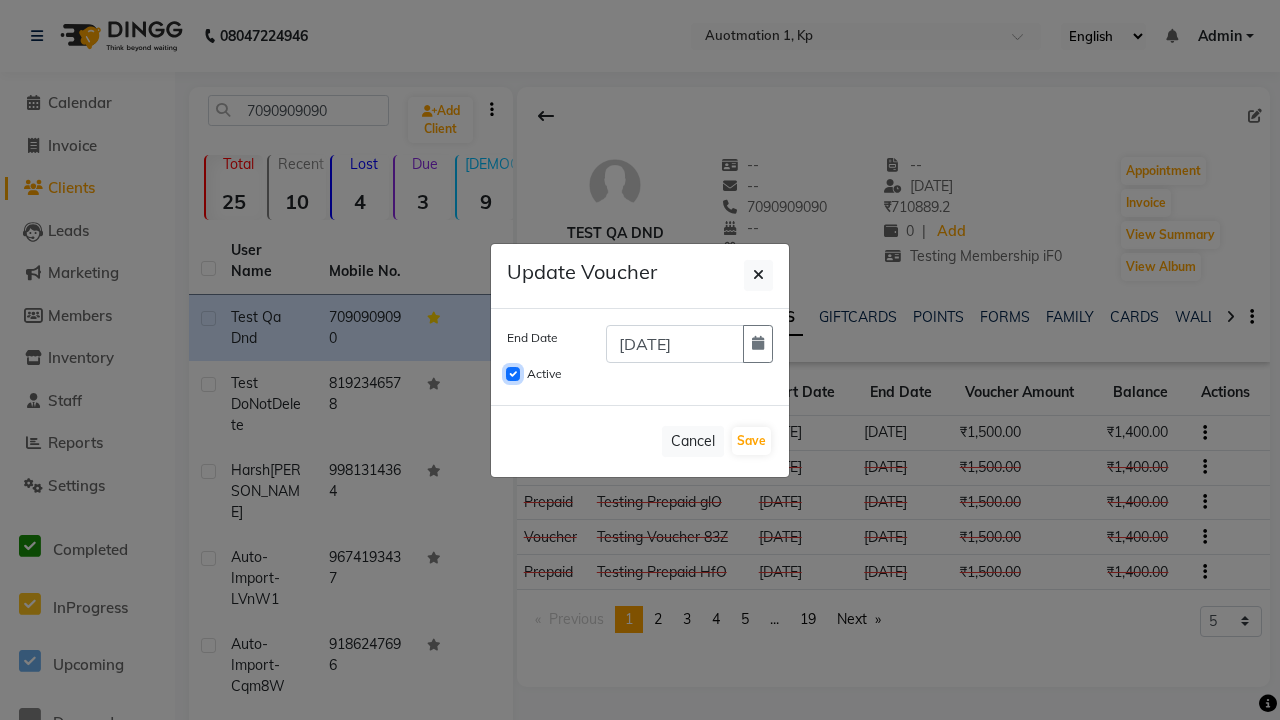 click on "Active" at bounding box center (513, 374) 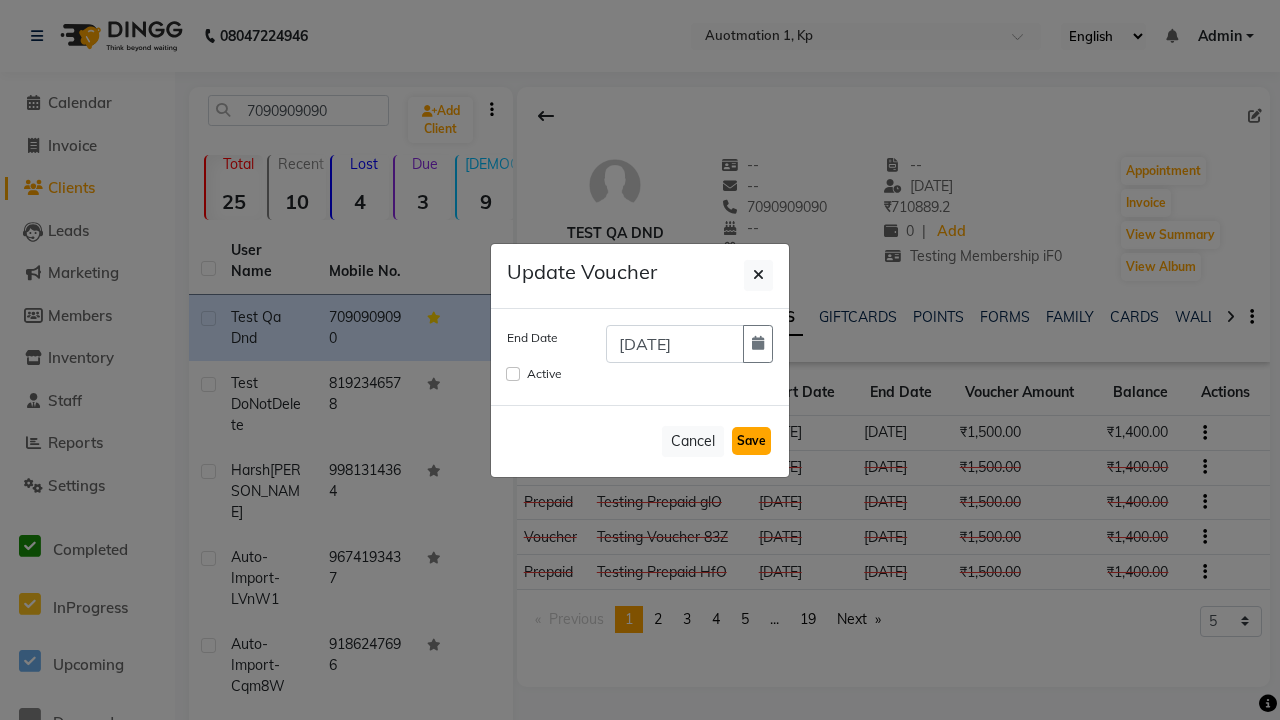click on "Save" 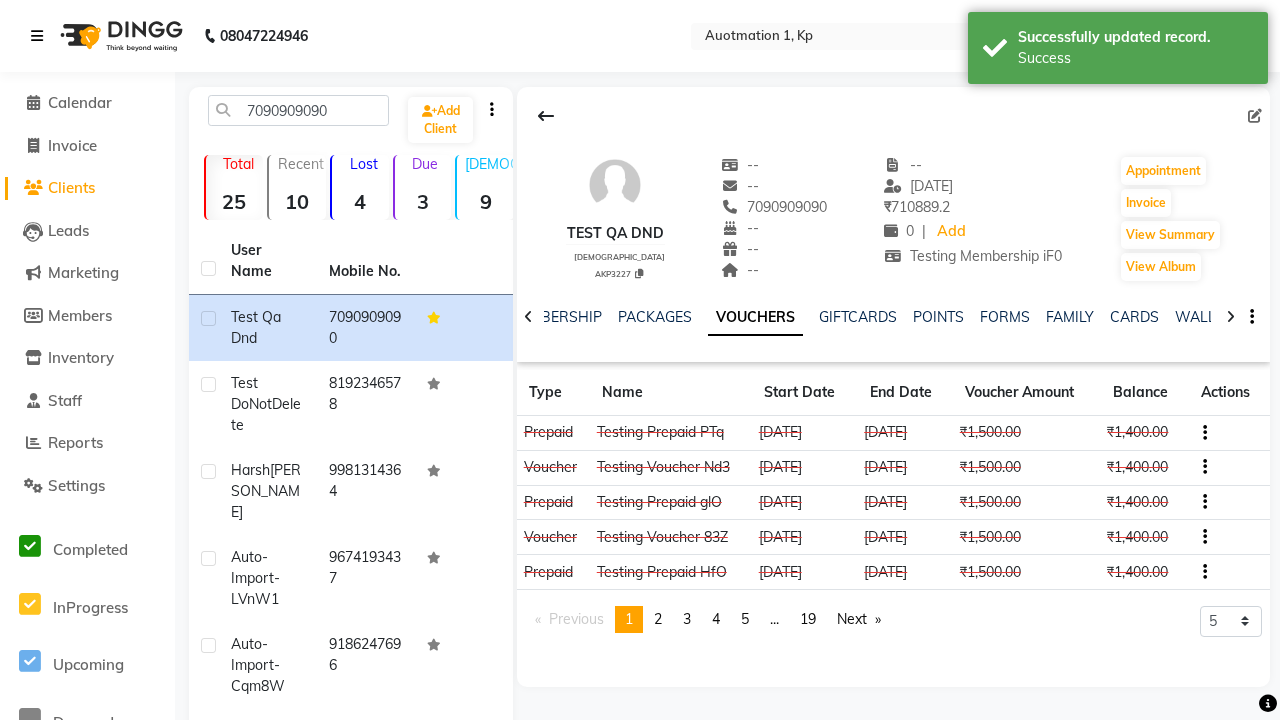 click on "Success" at bounding box center [1135, 58] 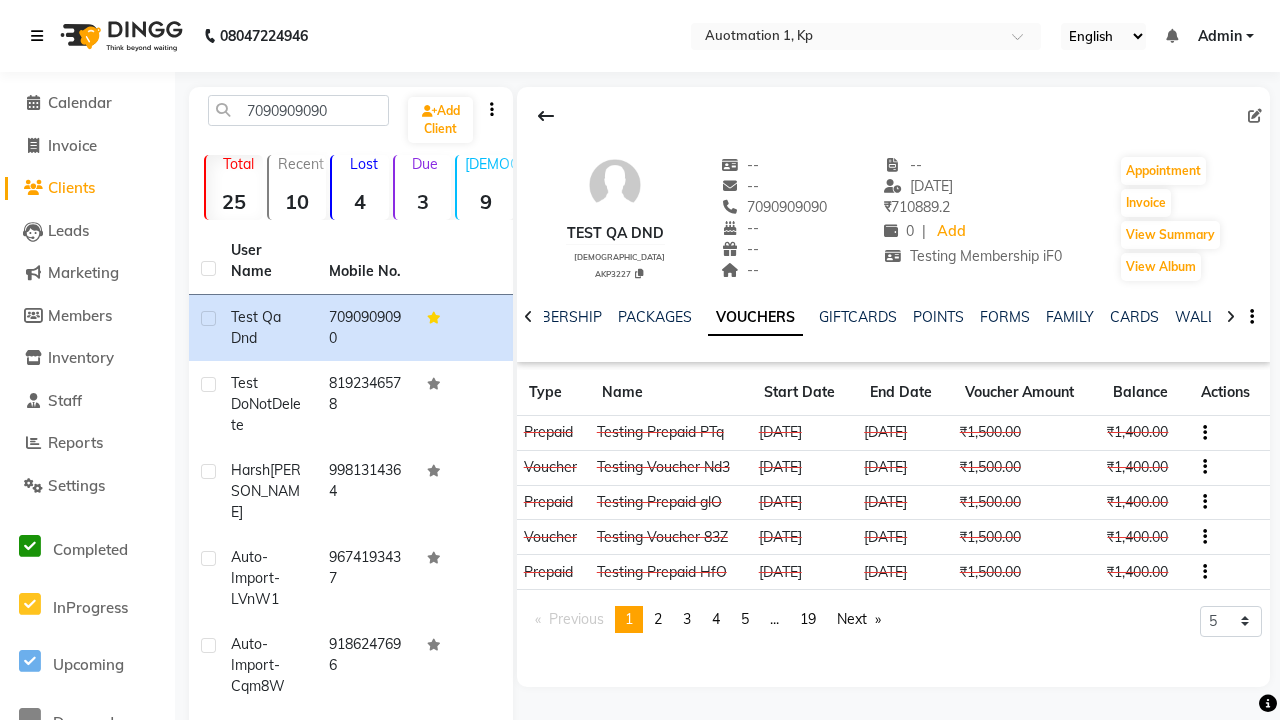 click at bounding box center (37, 36) 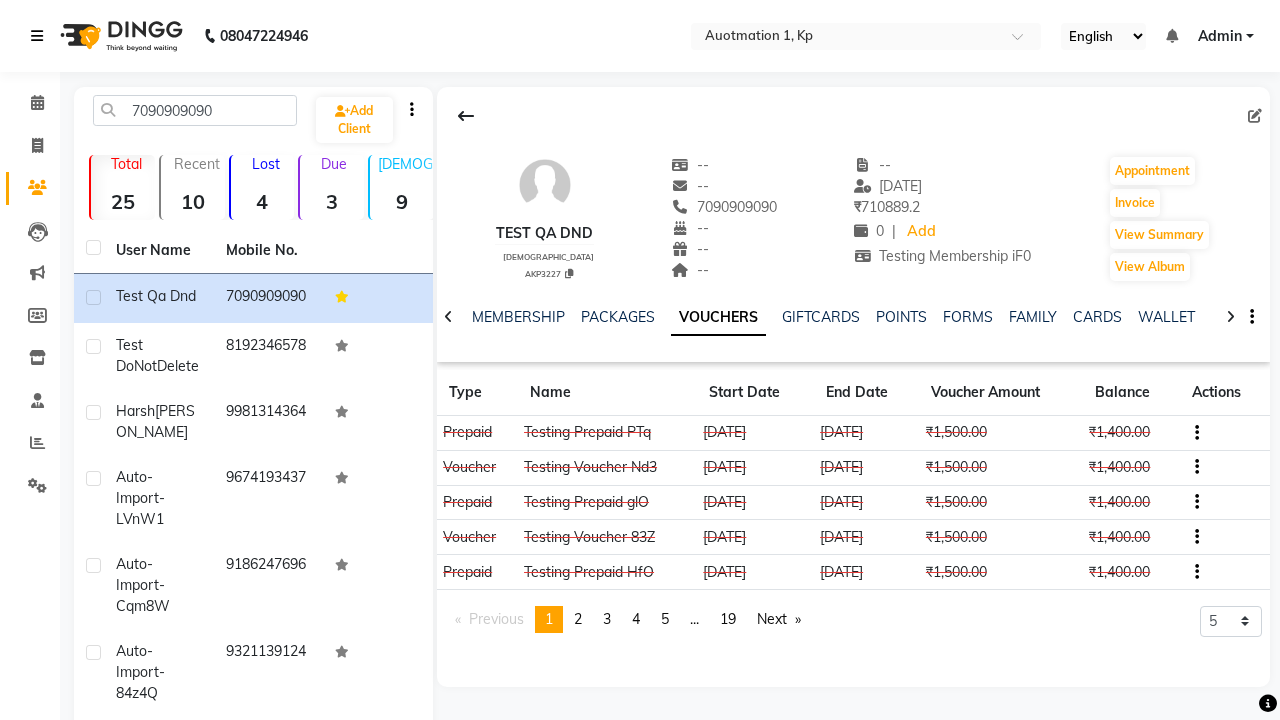 scroll, scrollTop: 0, scrollLeft: 417, axis: horizontal 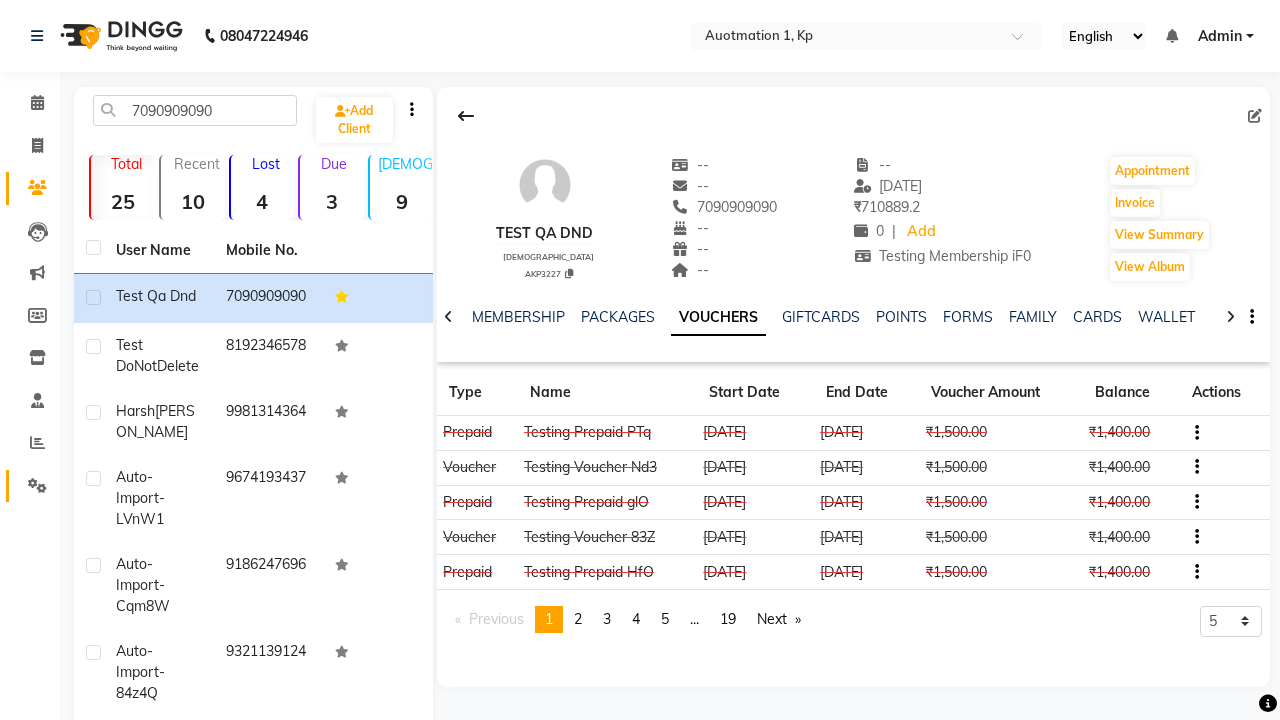 click 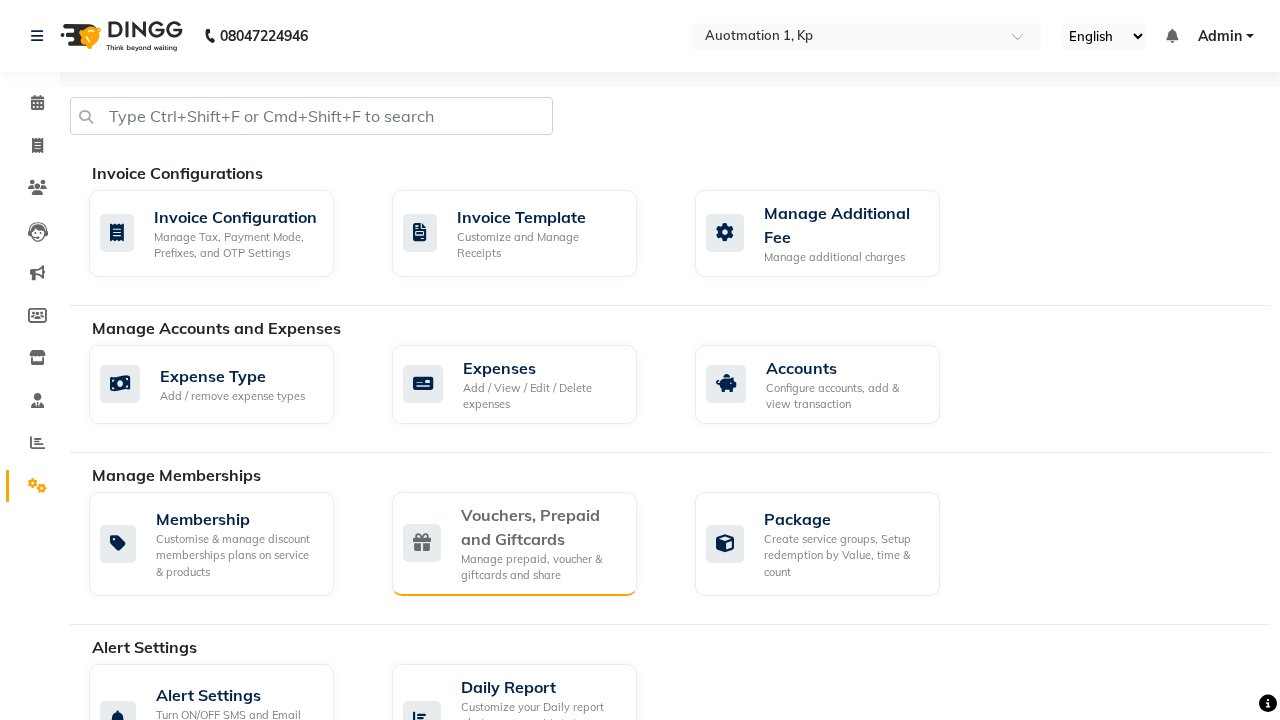 click on "Vouchers, Prepaid and Giftcards" 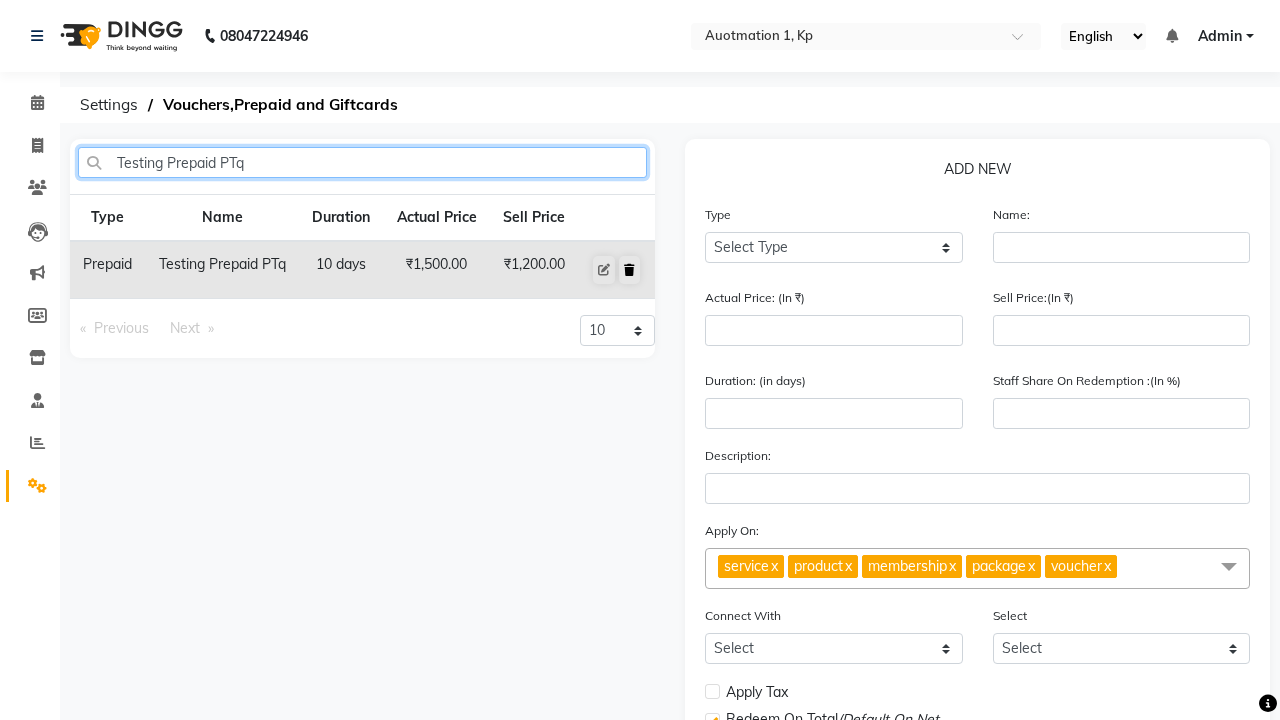 type on "Testing Prepaid PTq" 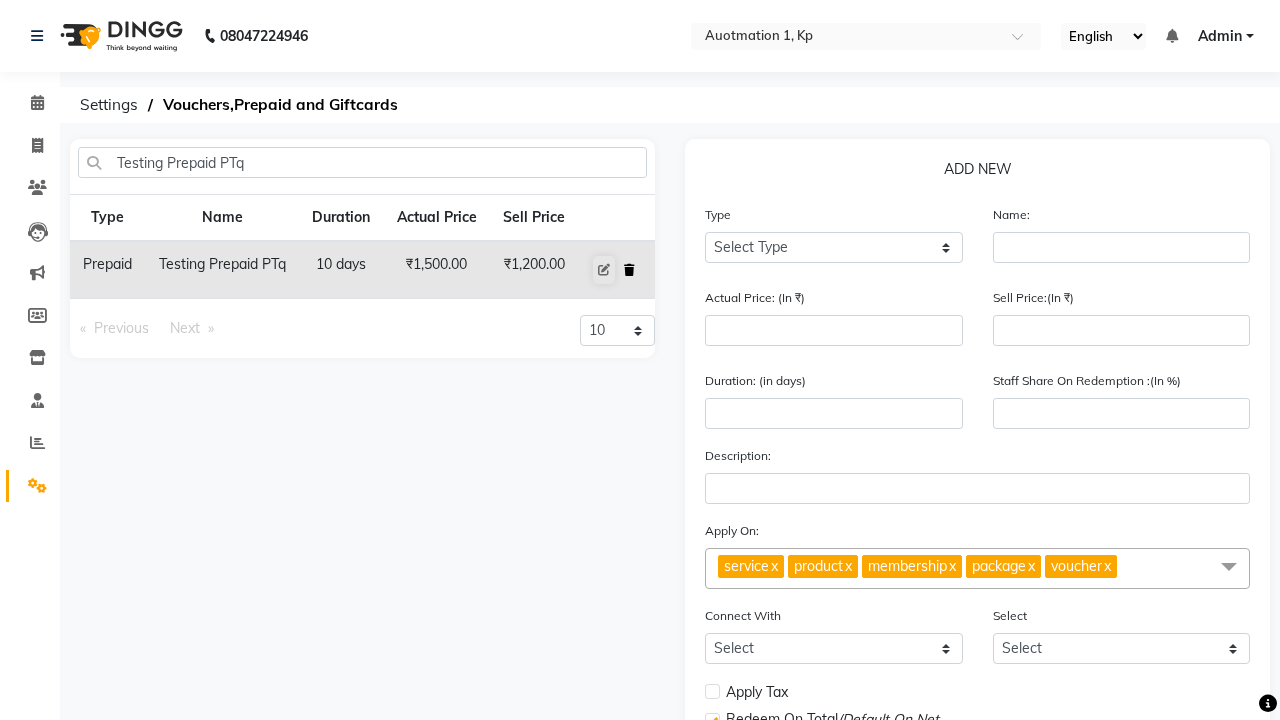 click 